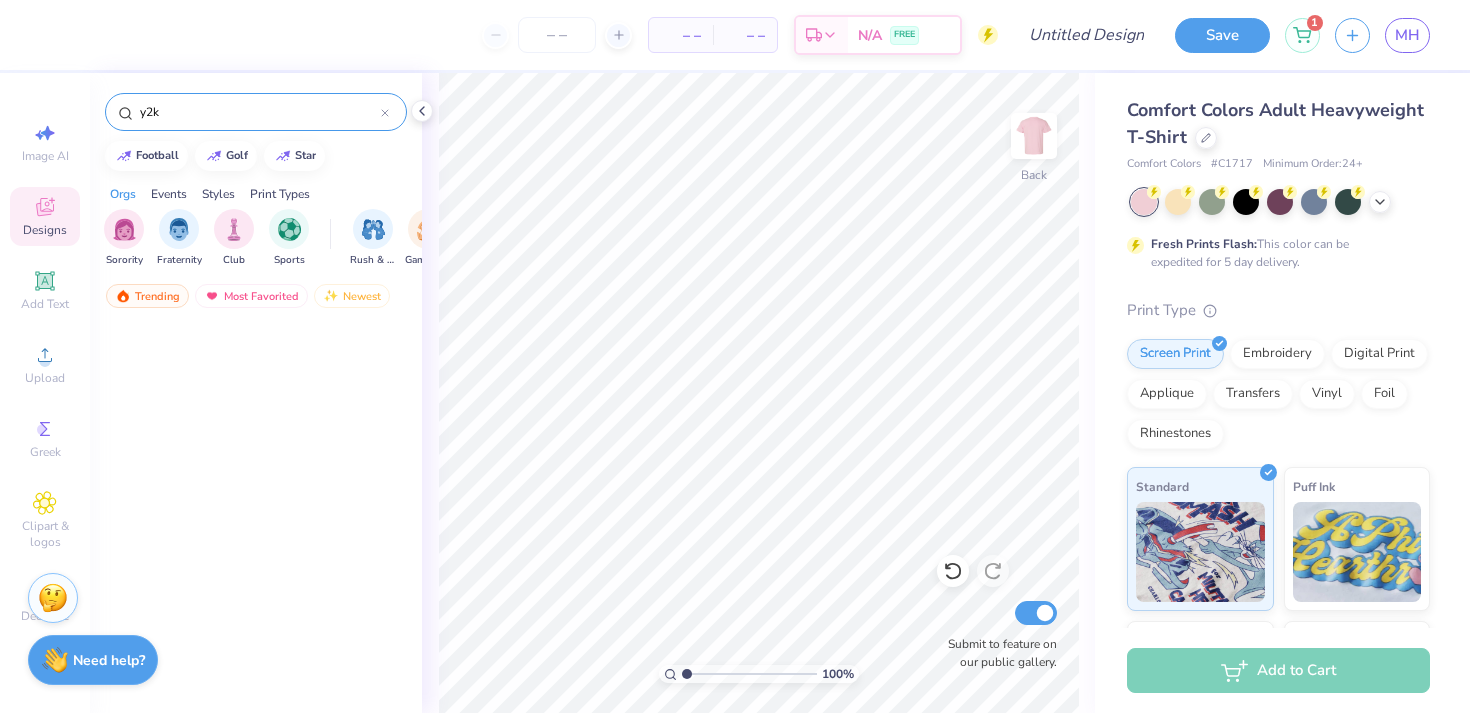 scroll, scrollTop: 0, scrollLeft: 0, axis: both 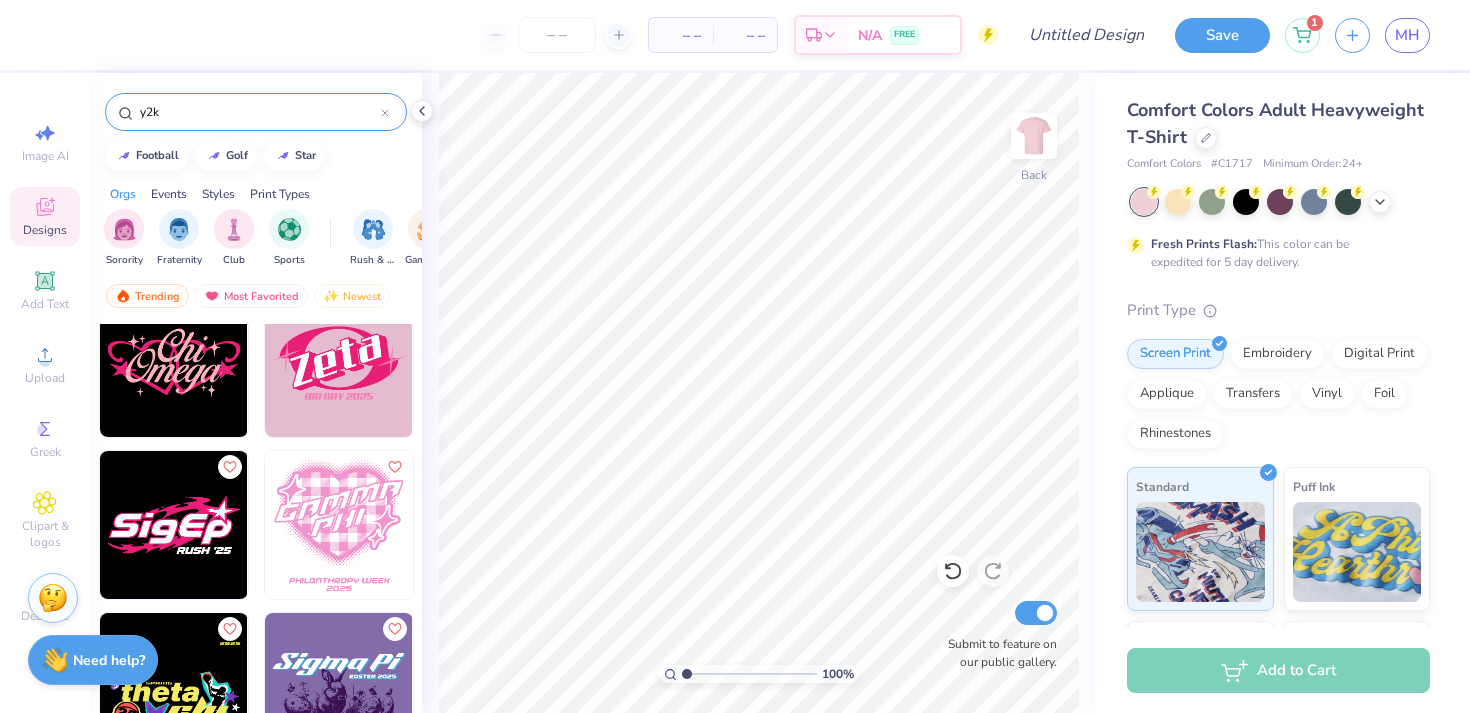 click at bounding box center (174, 363) 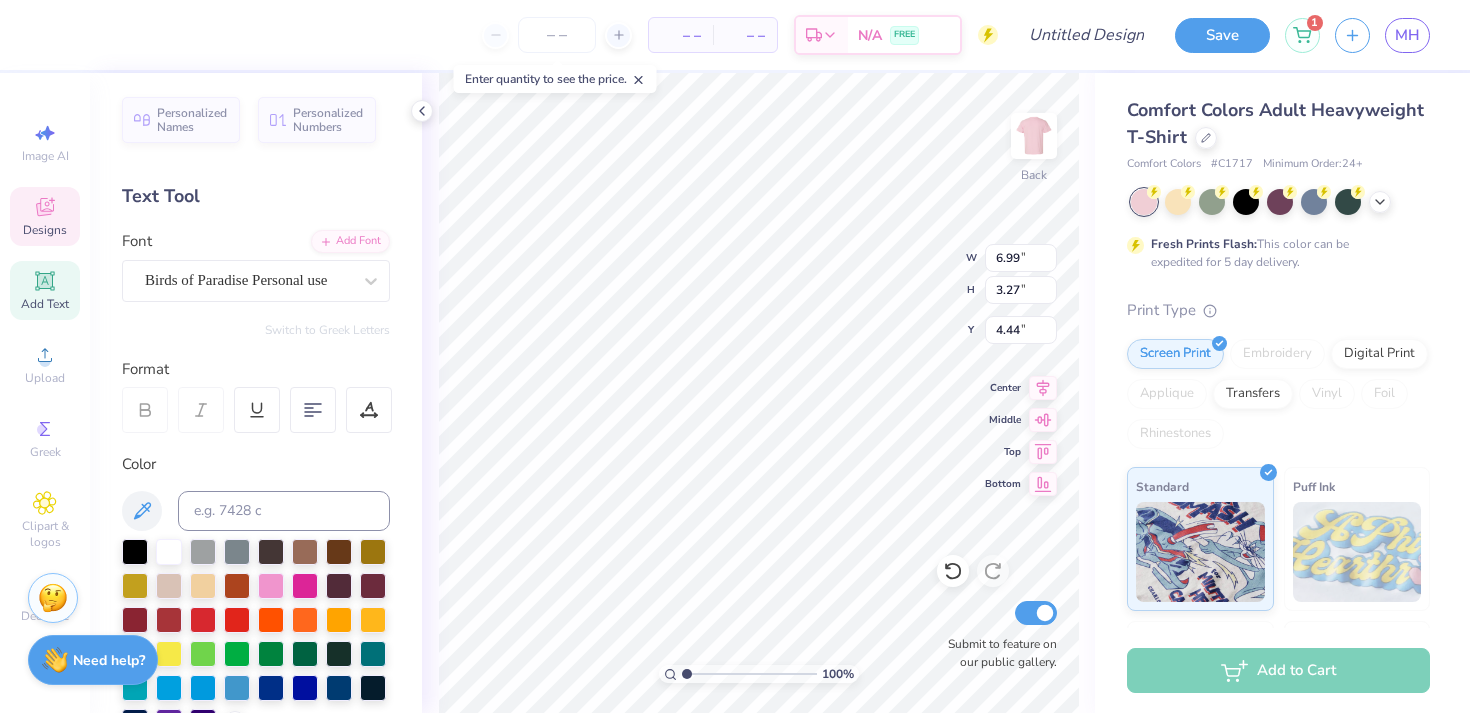type on "Fuck" 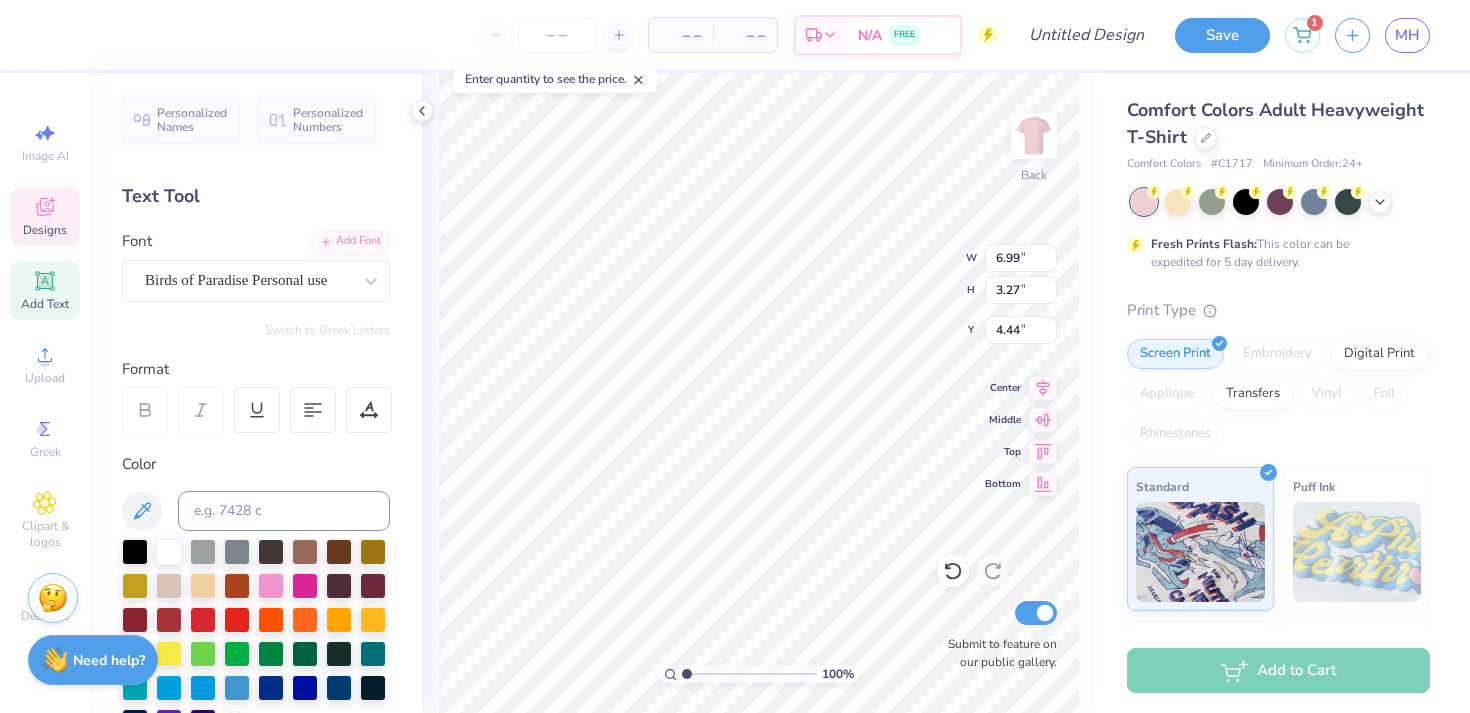 click 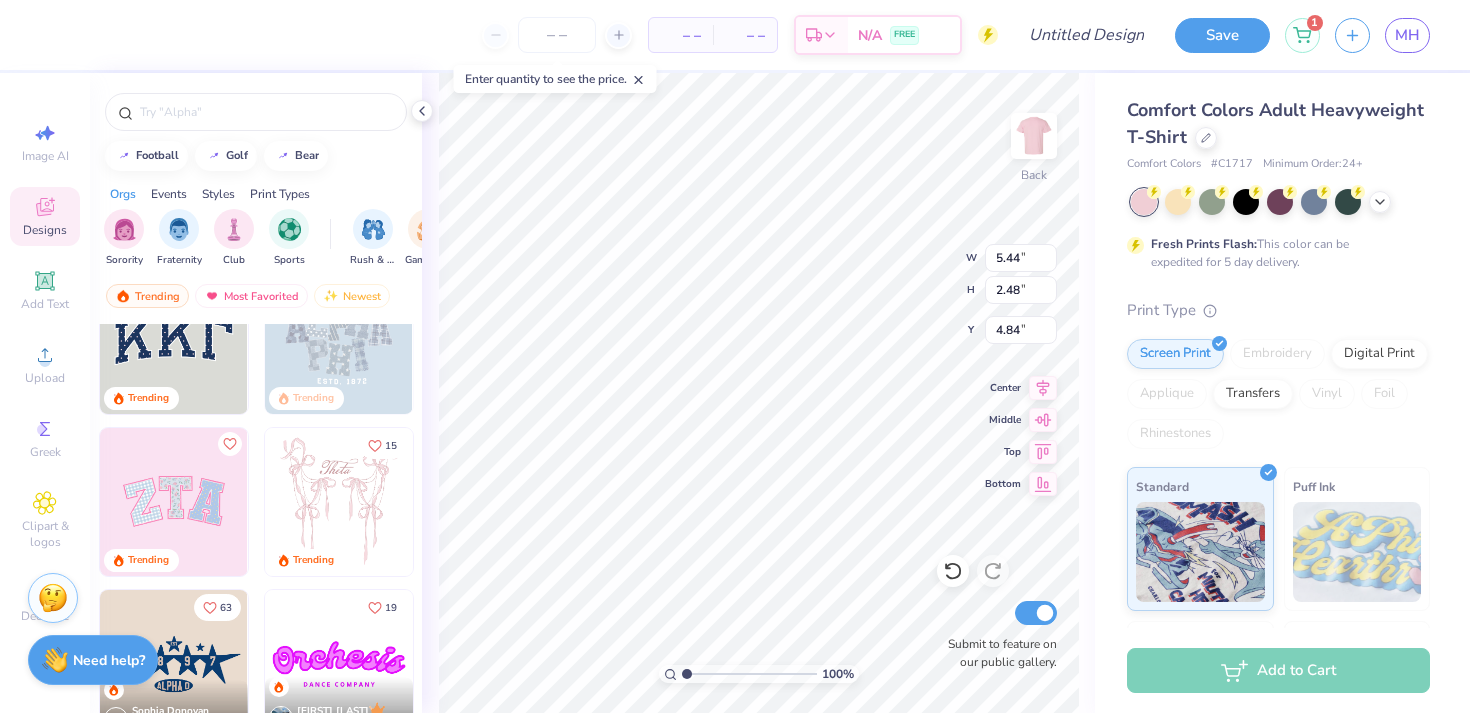 scroll, scrollTop: 76, scrollLeft: 0, axis: vertical 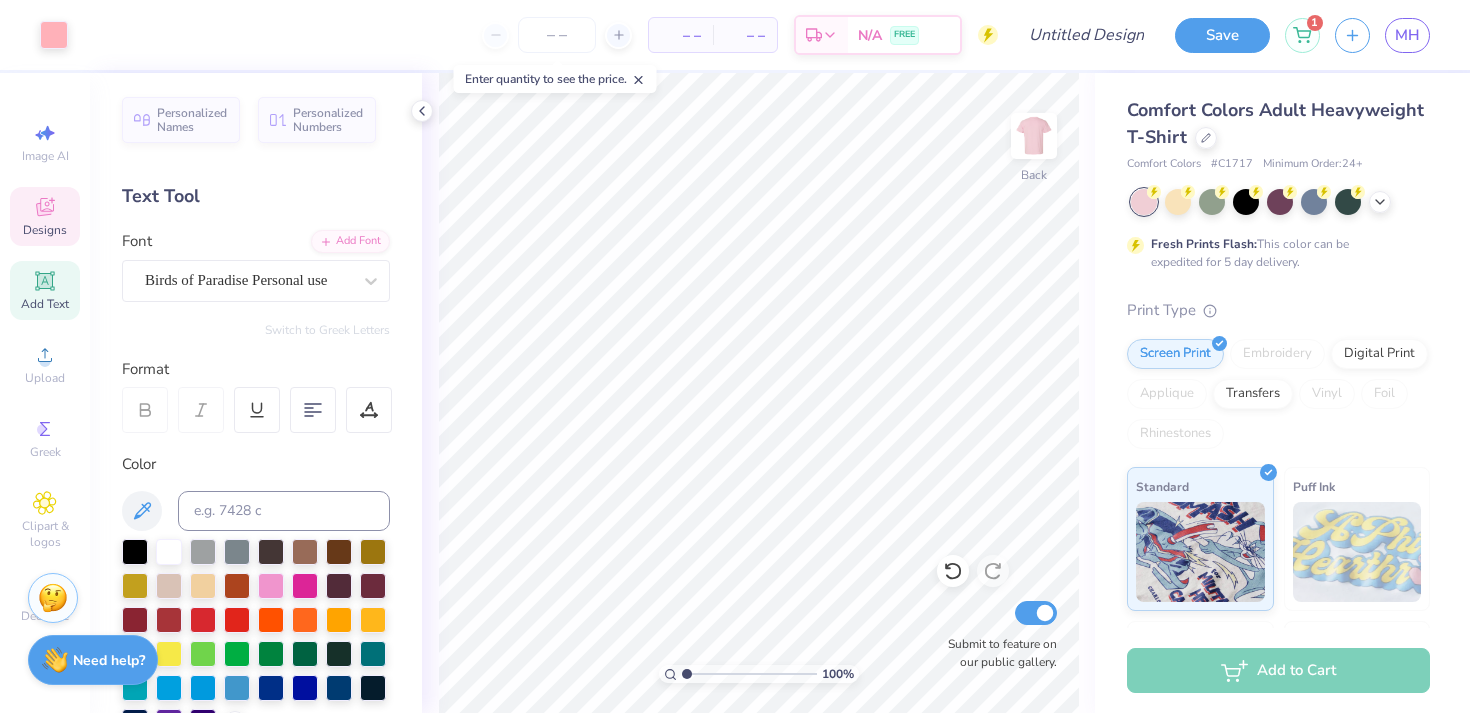 click 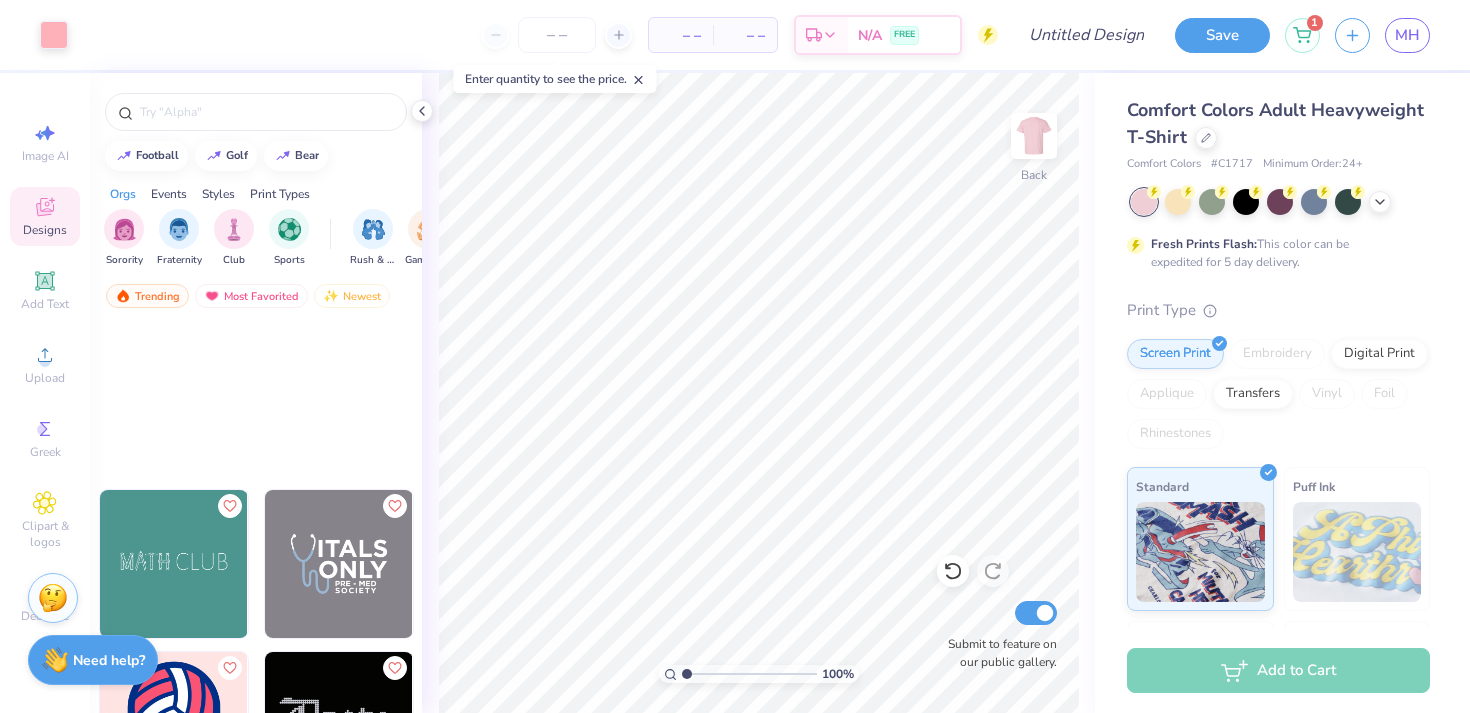 scroll, scrollTop: 10533, scrollLeft: 0, axis: vertical 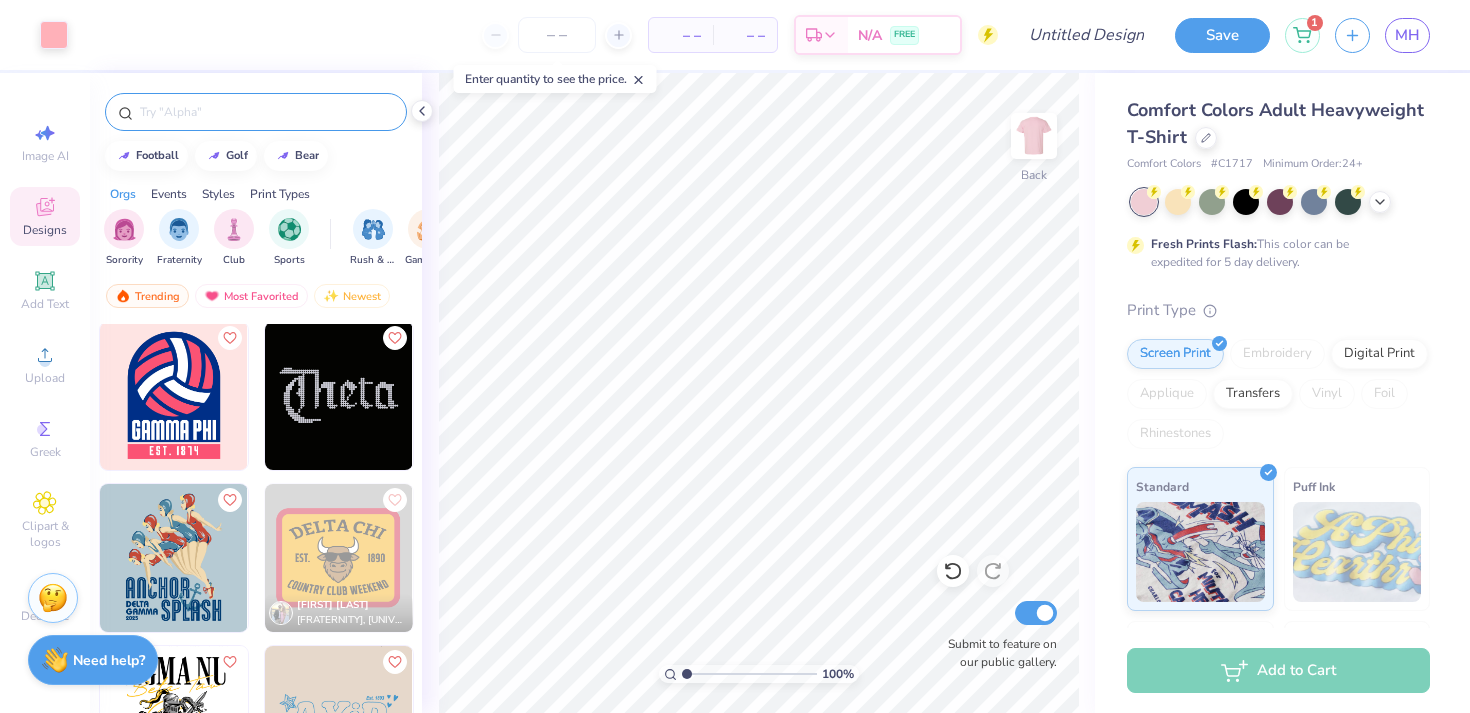 click at bounding box center (266, 112) 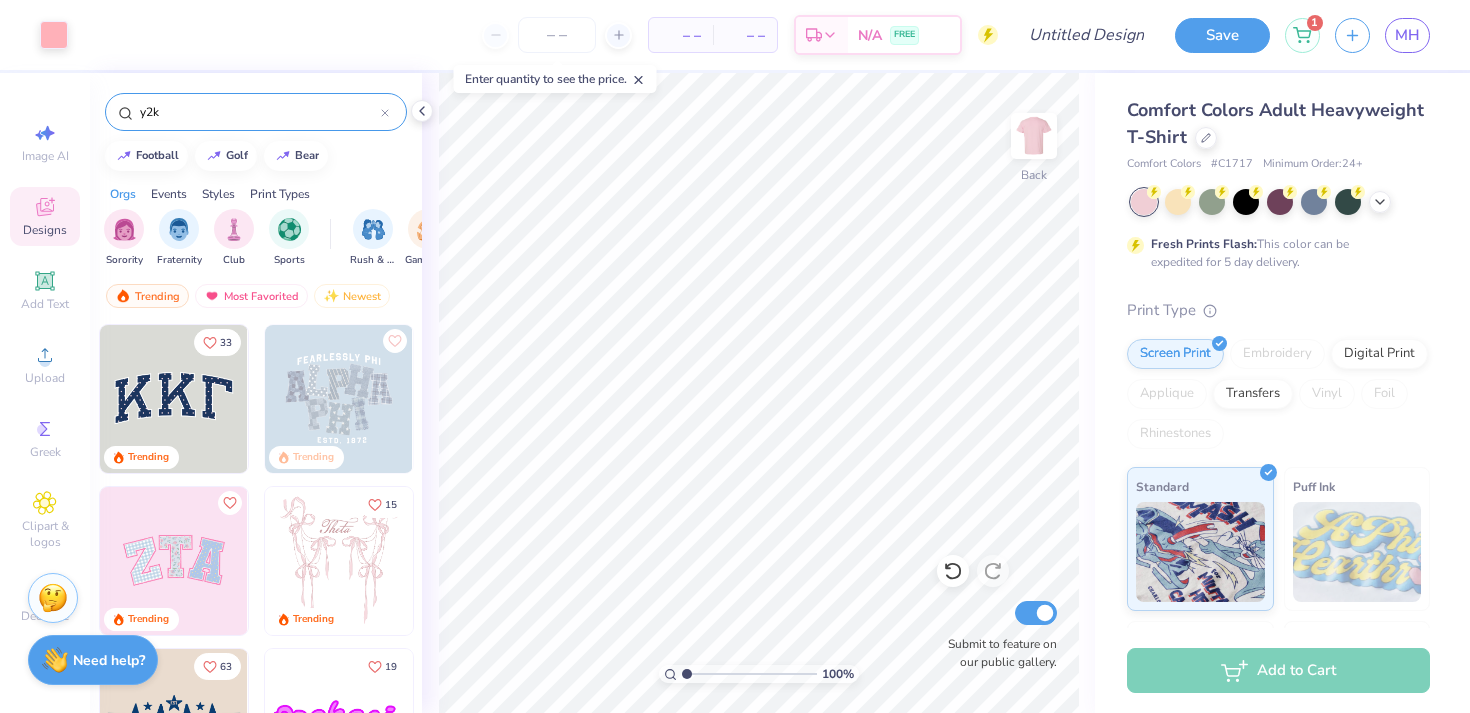 type on "y2k" 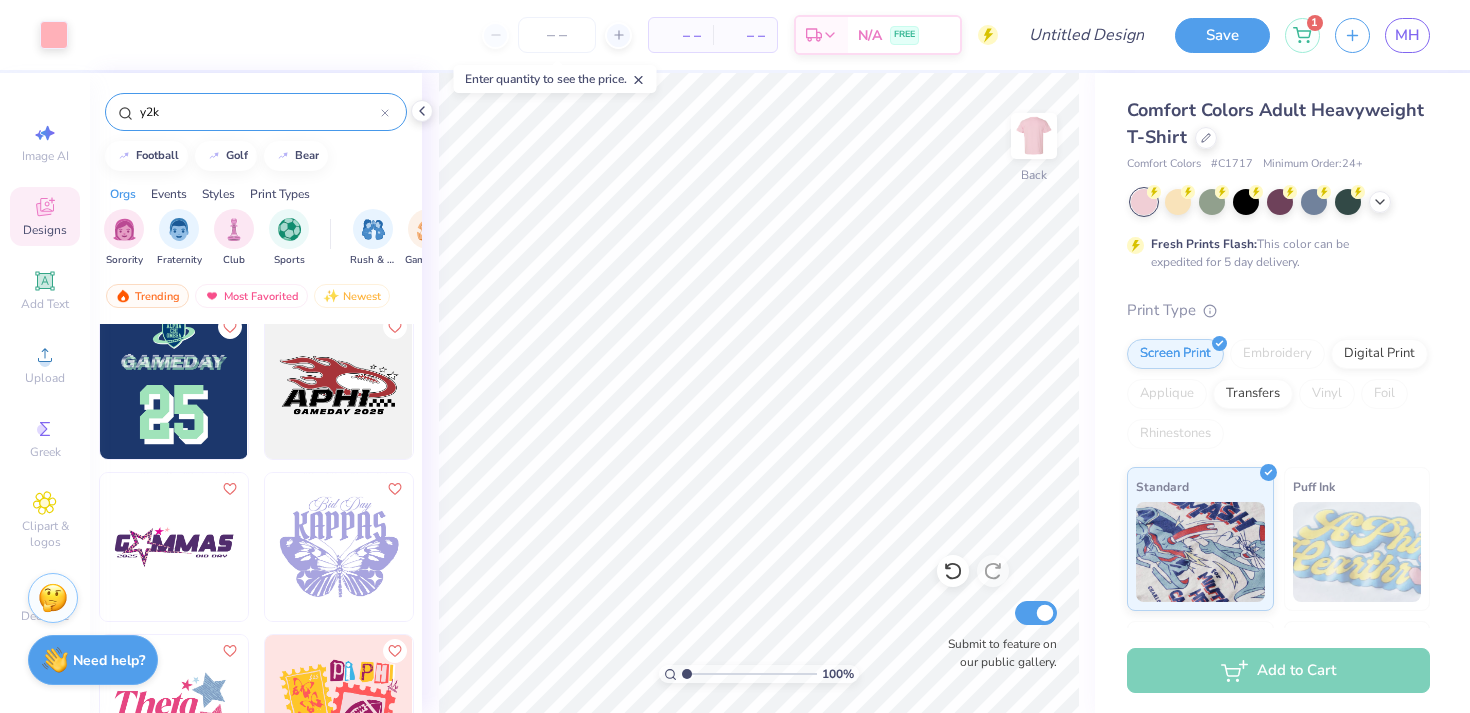 scroll, scrollTop: 17141, scrollLeft: 0, axis: vertical 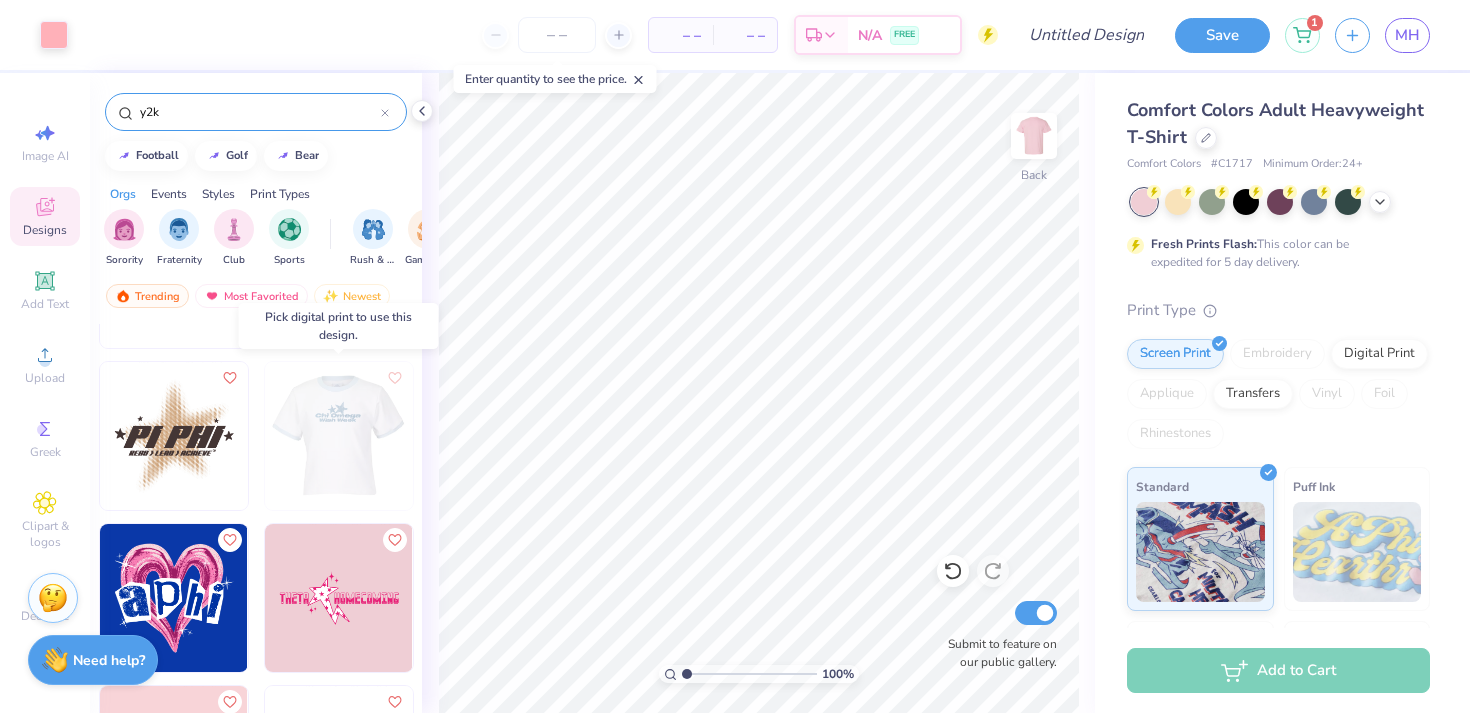 click at bounding box center [339, 436] 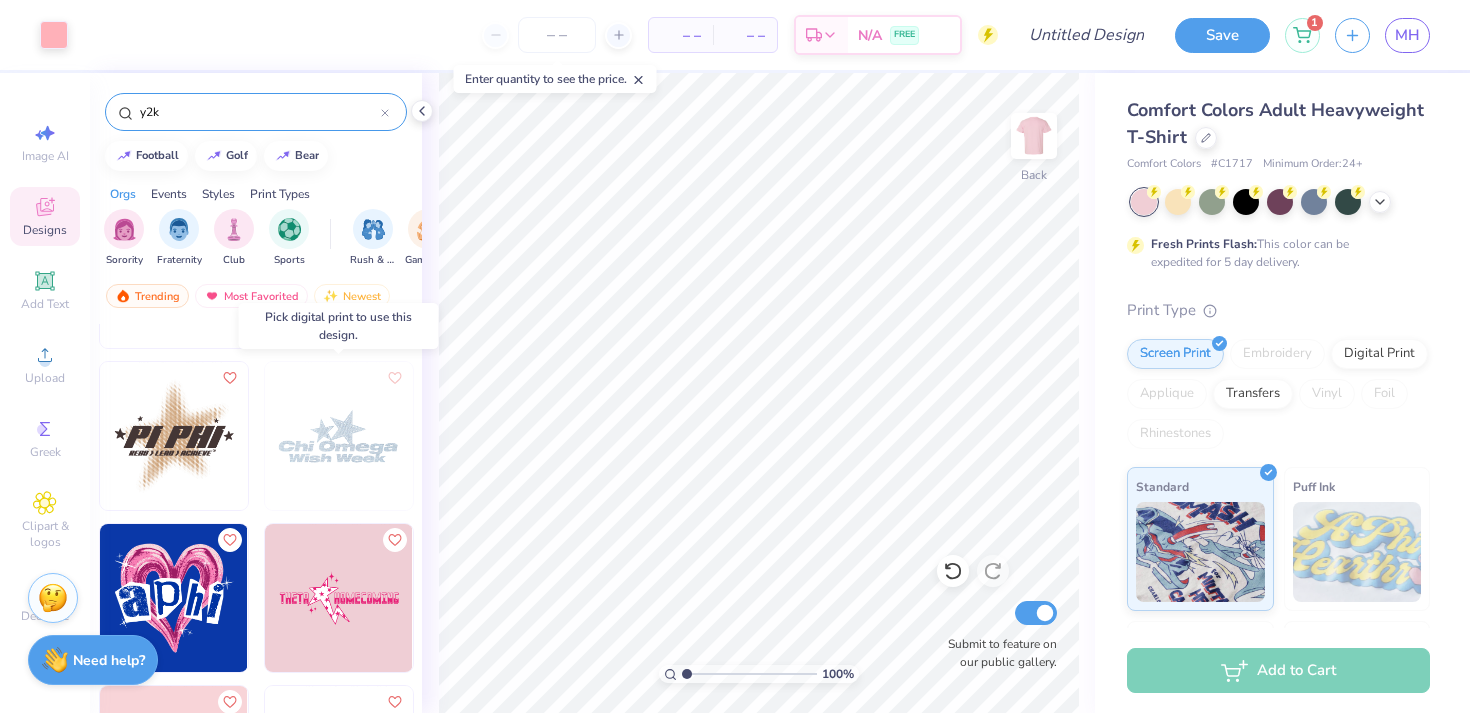 click at bounding box center [190, 436] 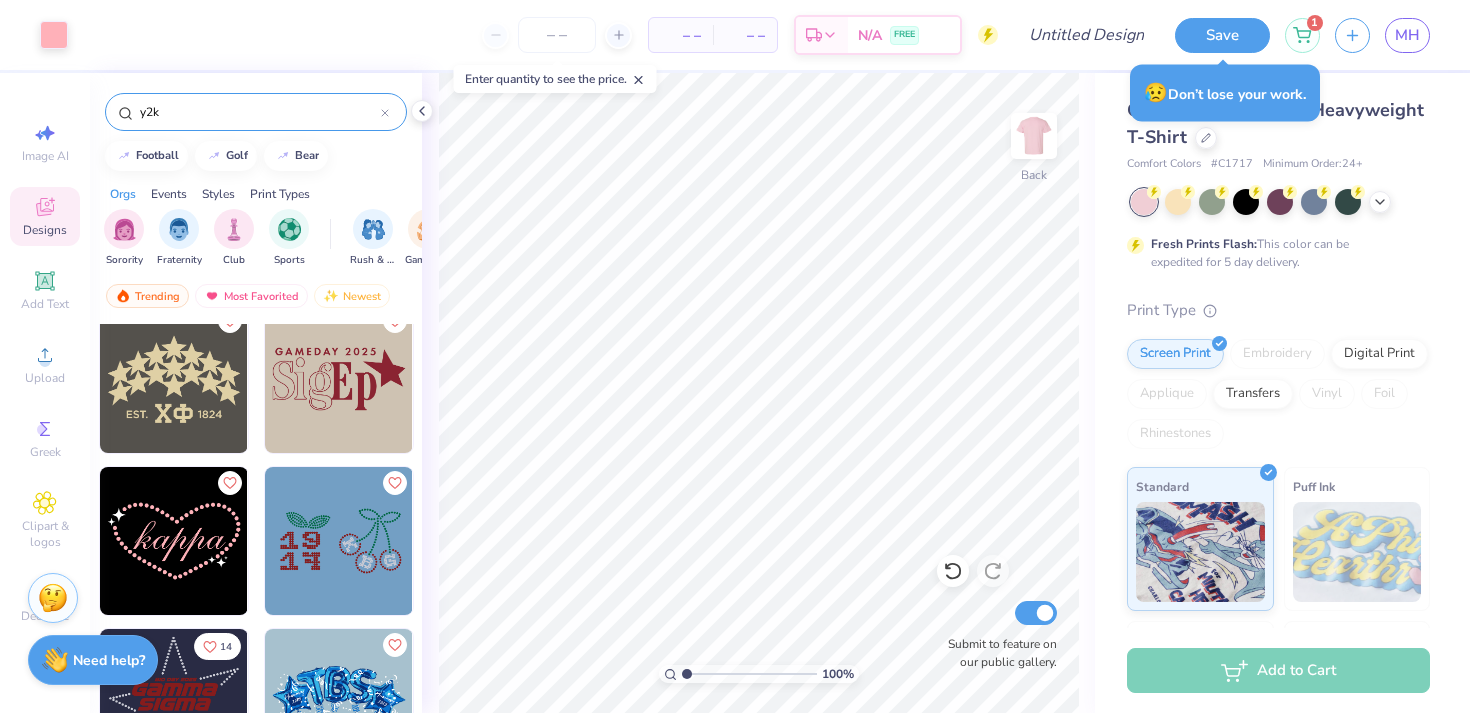scroll, scrollTop: 19937, scrollLeft: 0, axis: vertical 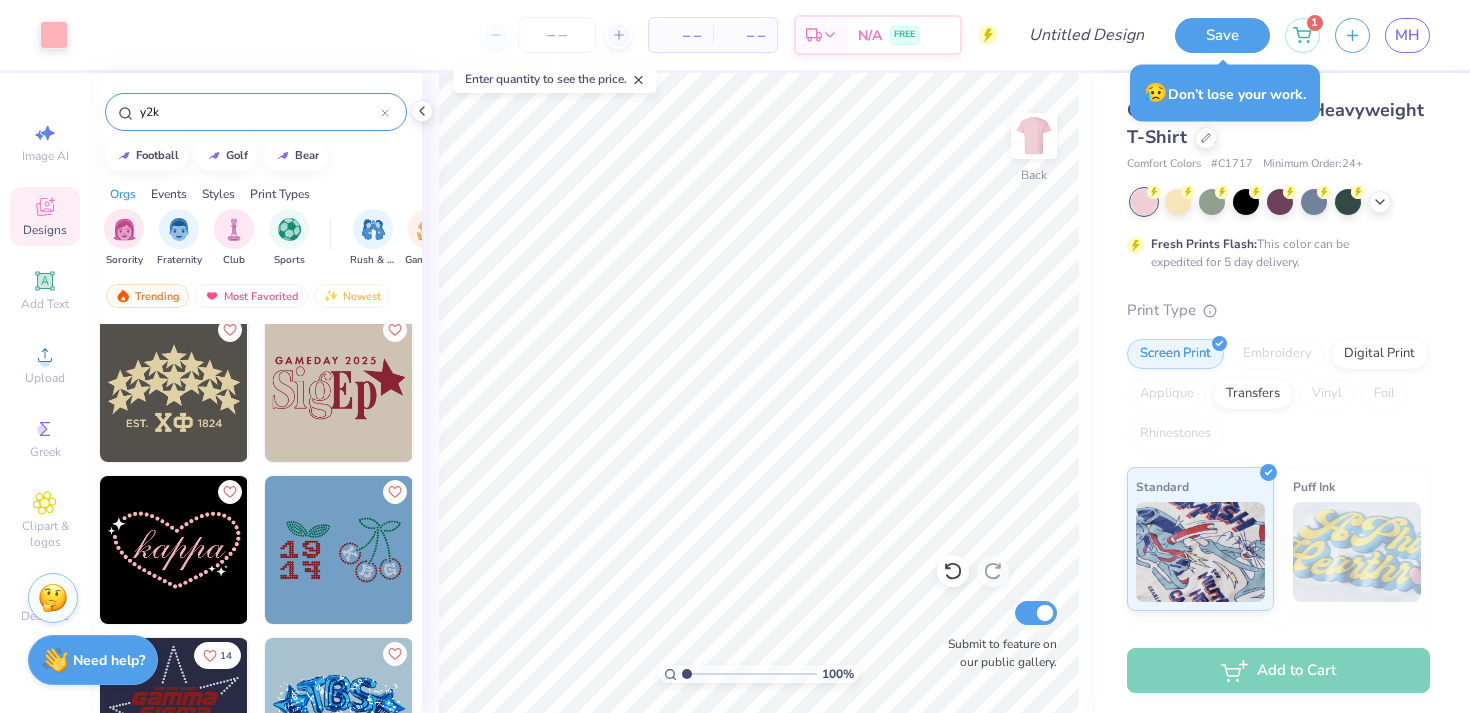 click at bounding box center [174, 550] 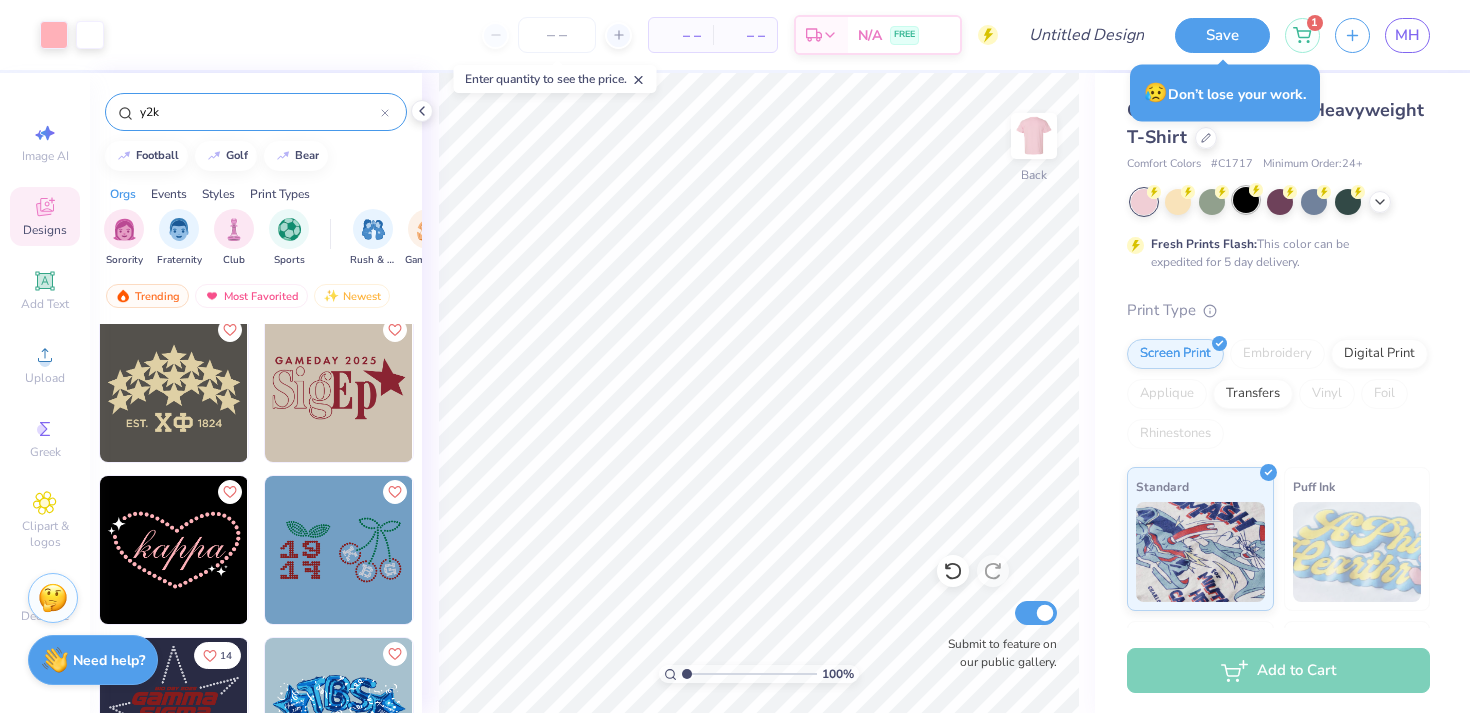 click at bounding box center [1246, 200] 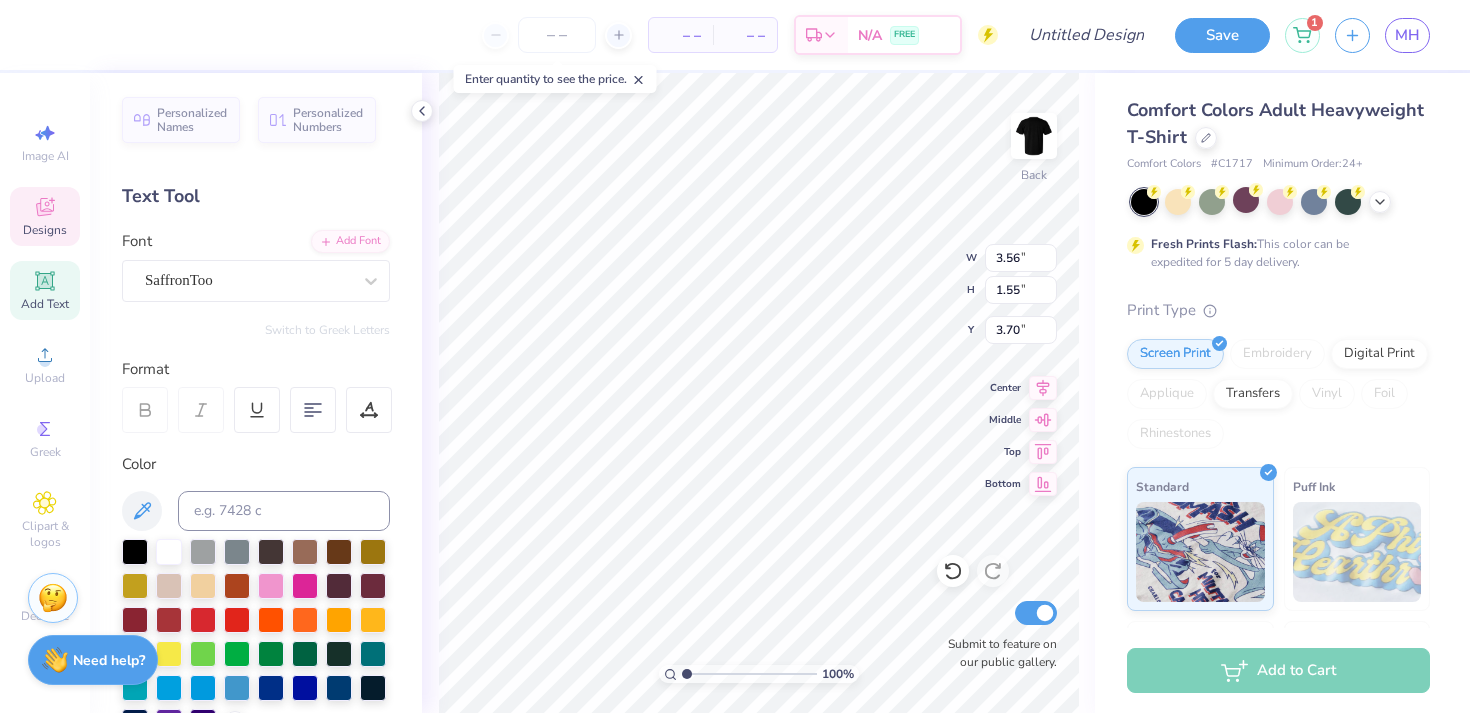 scroll, scrollTop: 1, scrollLeft: 1, axis: both 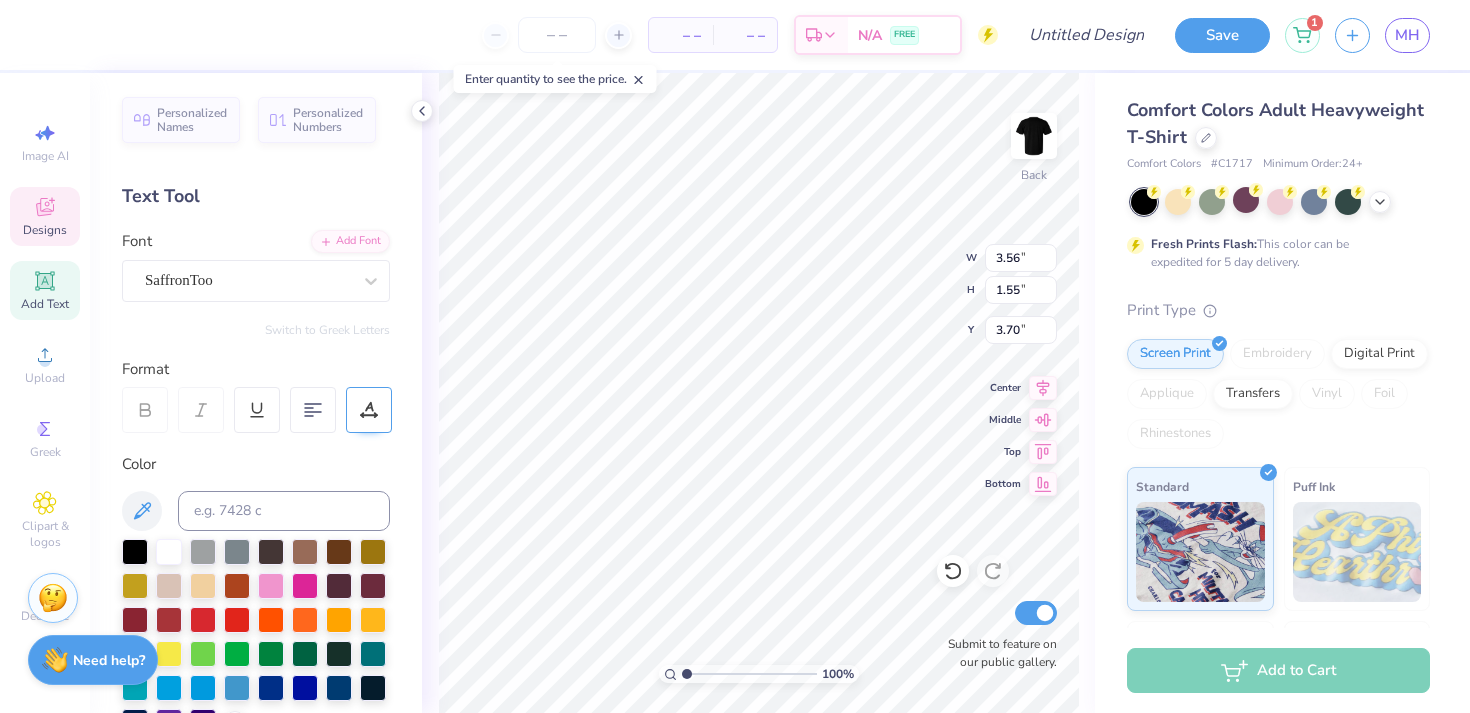 type on "fuck being
normal" 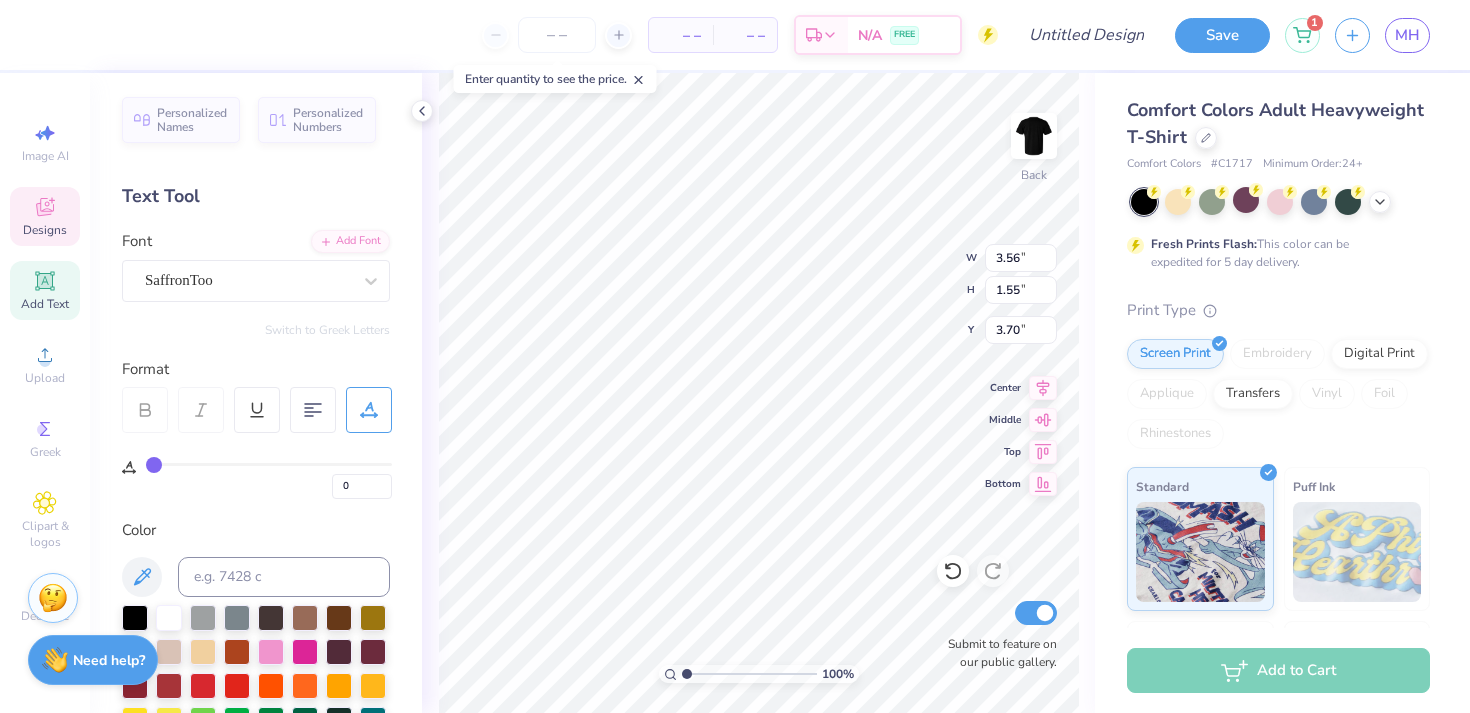 type on "2" 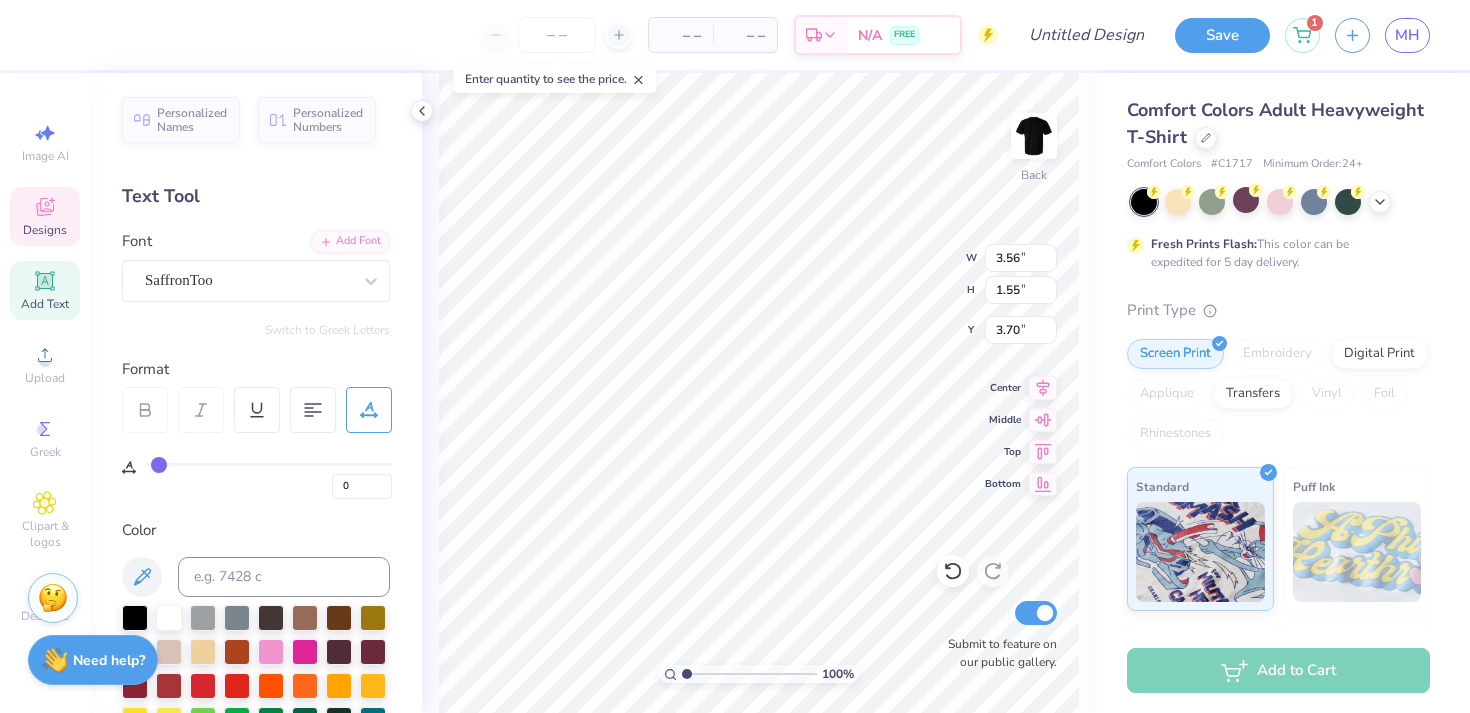 type on "2" 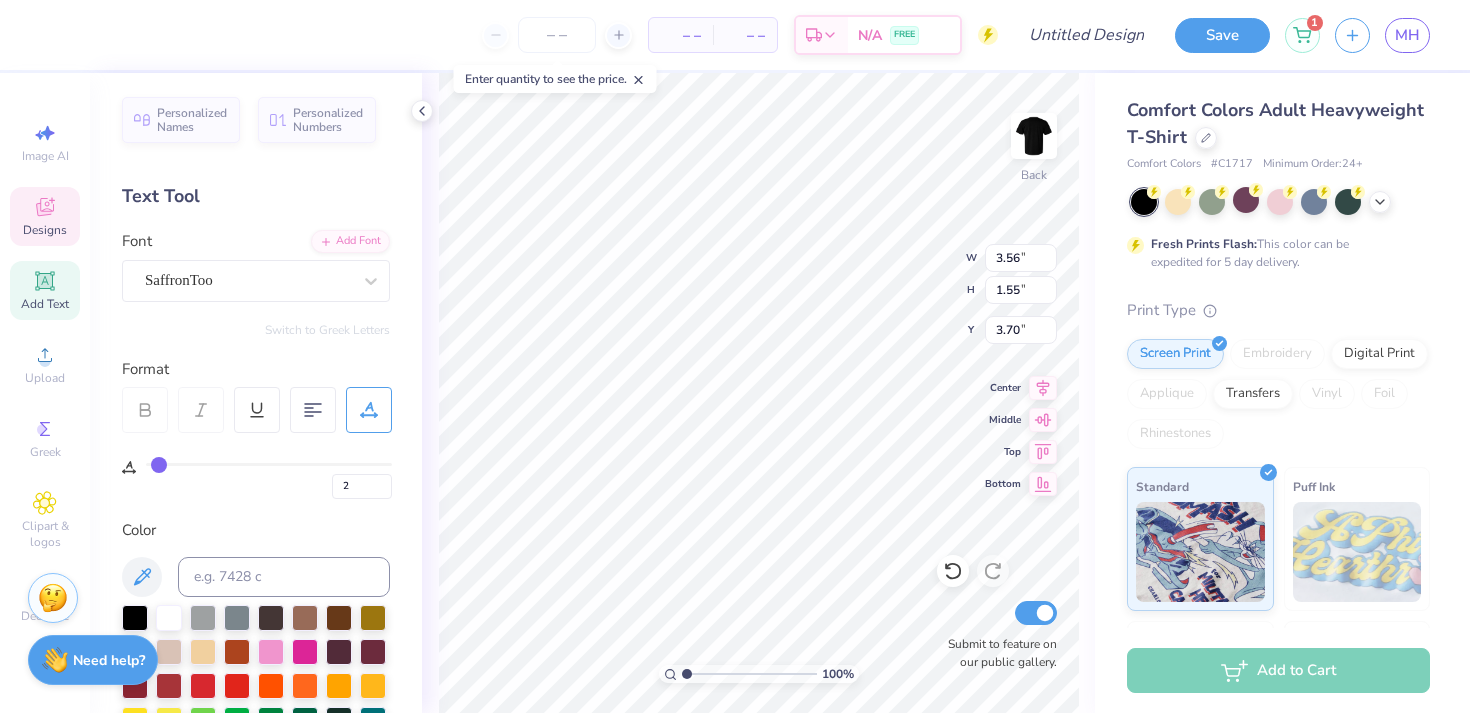 type on "7" 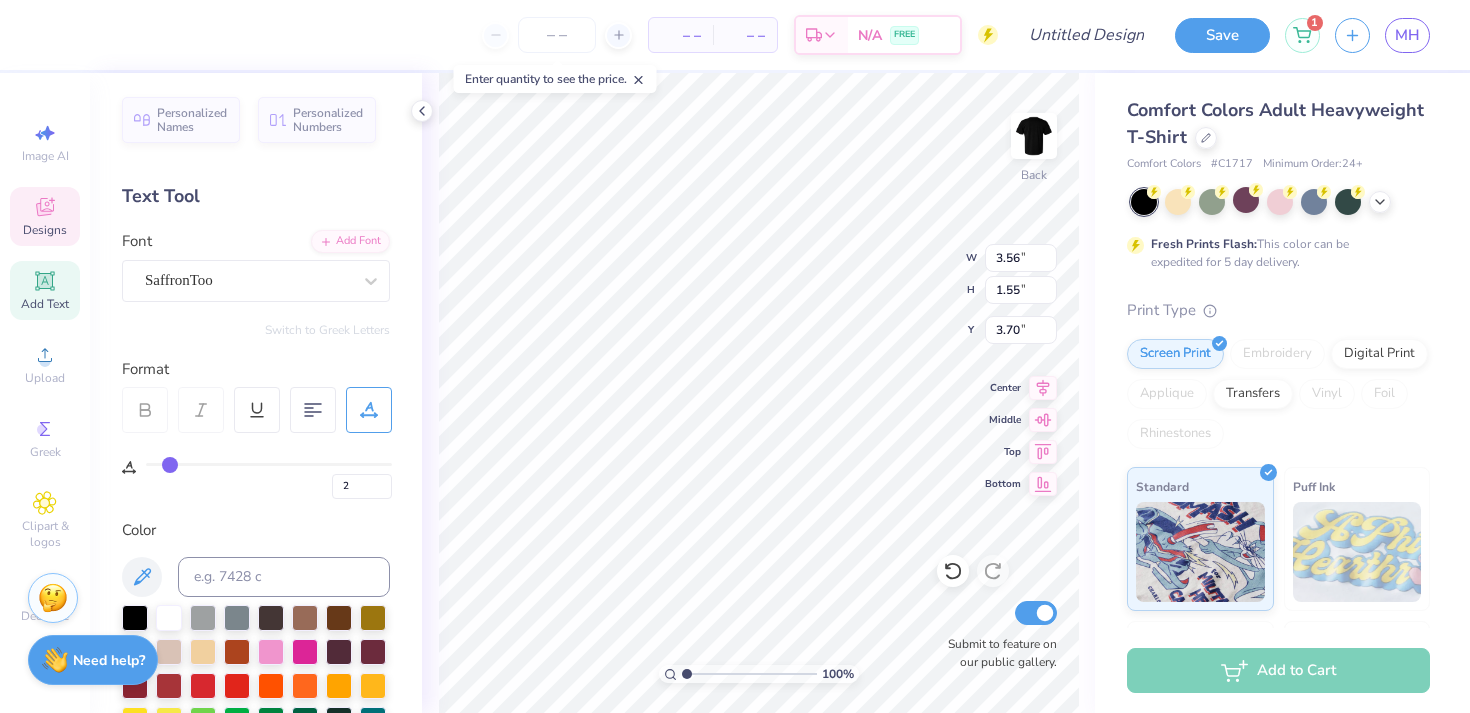 type on "7" 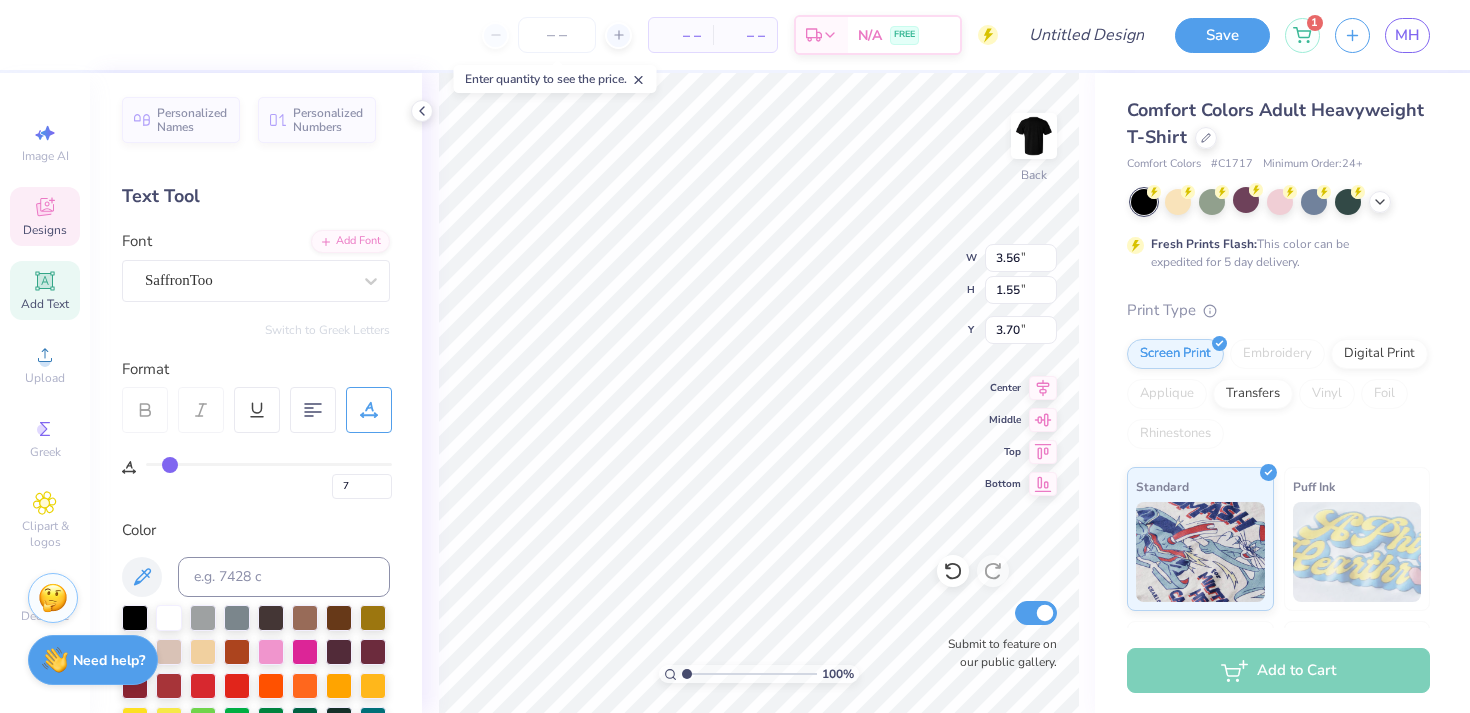 type on "13" 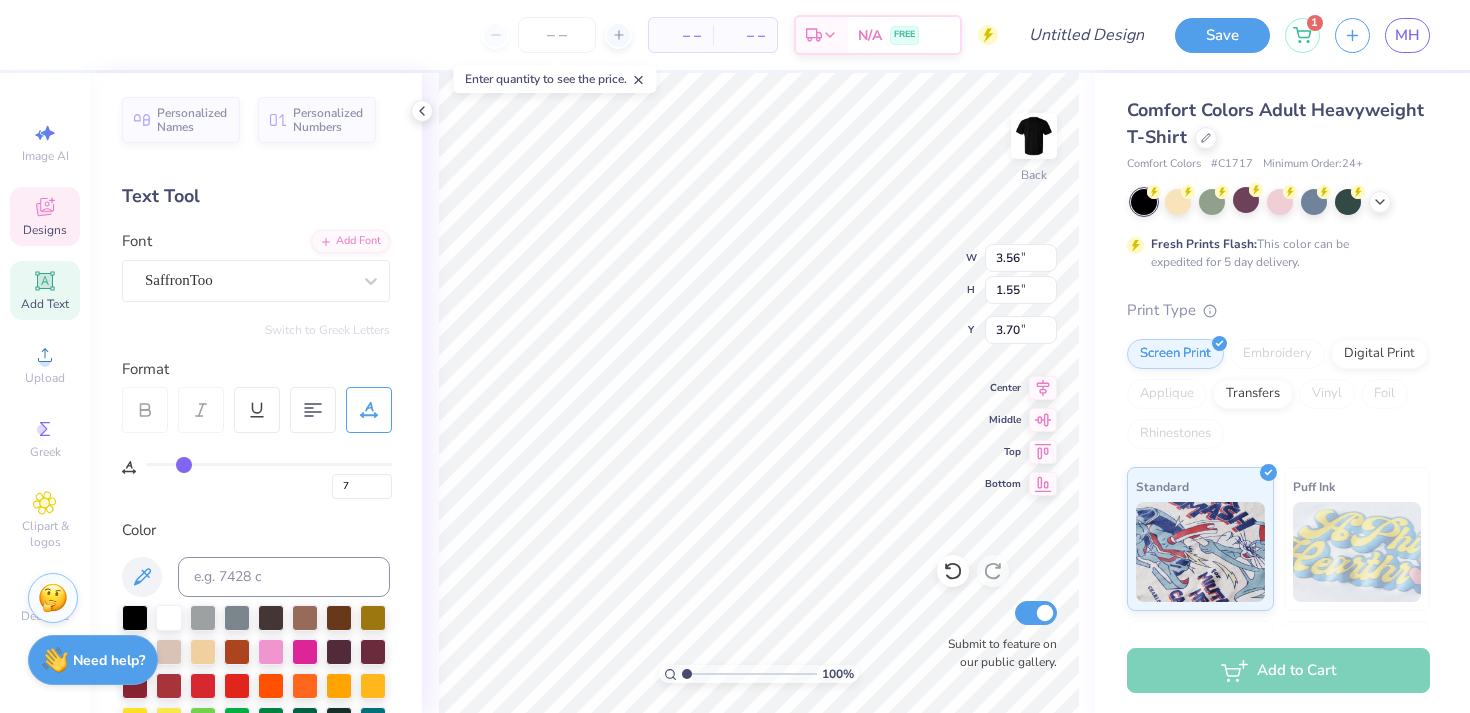 type on "13" 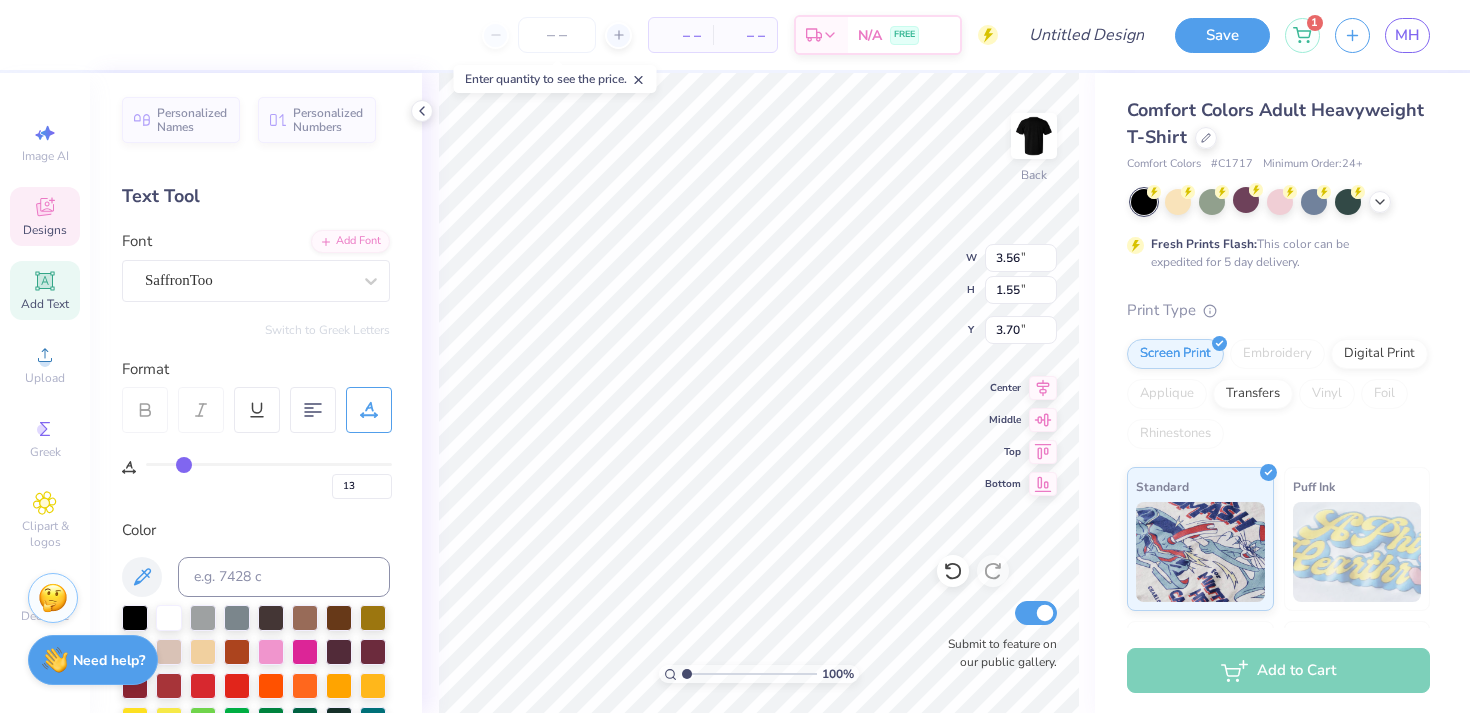 type on "18" 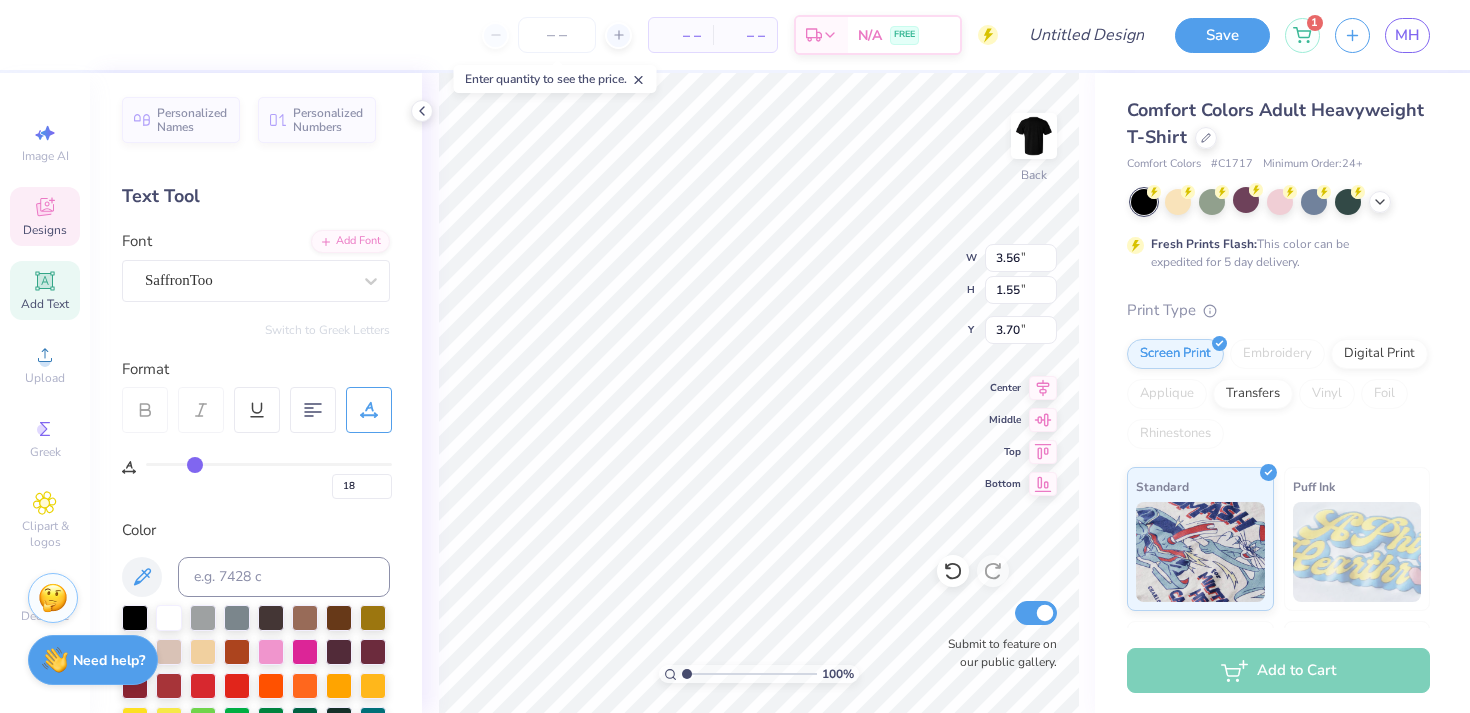 type on "23" 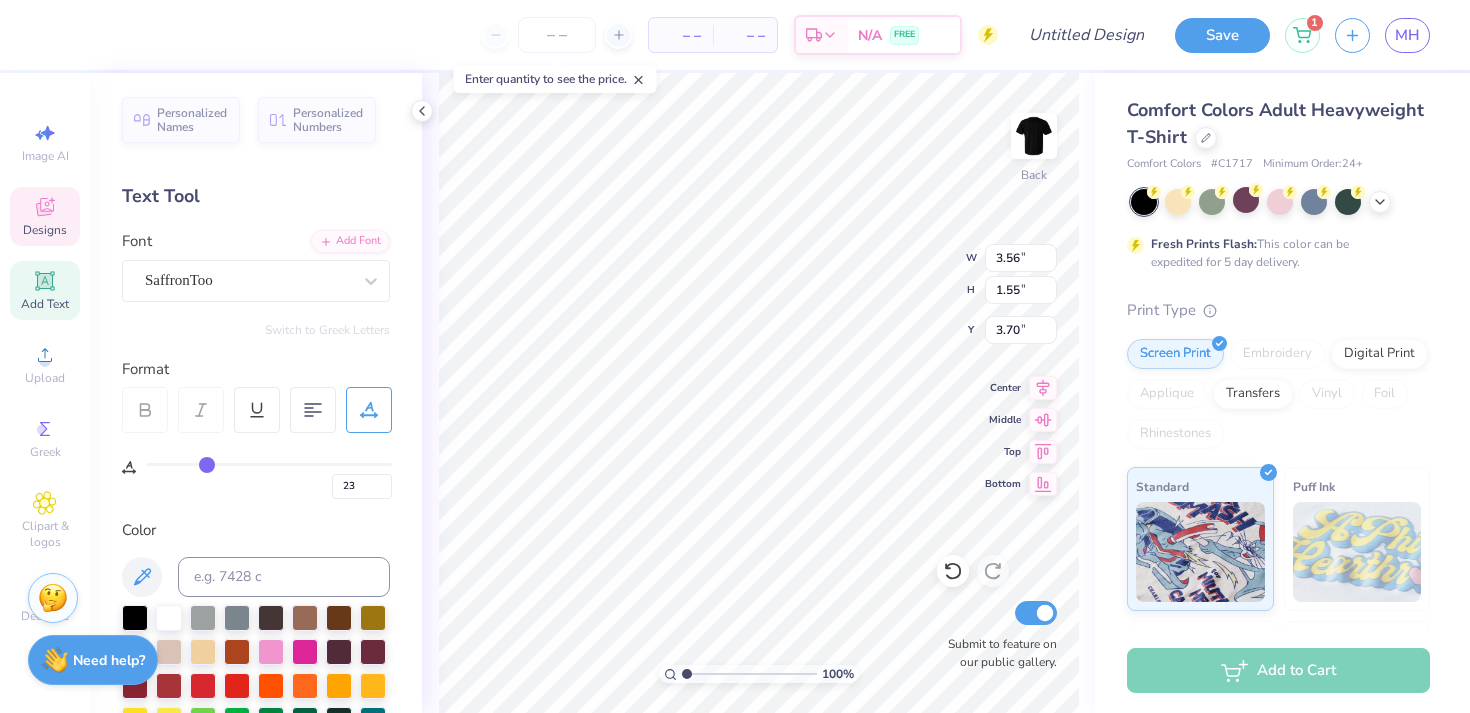 type on "27" 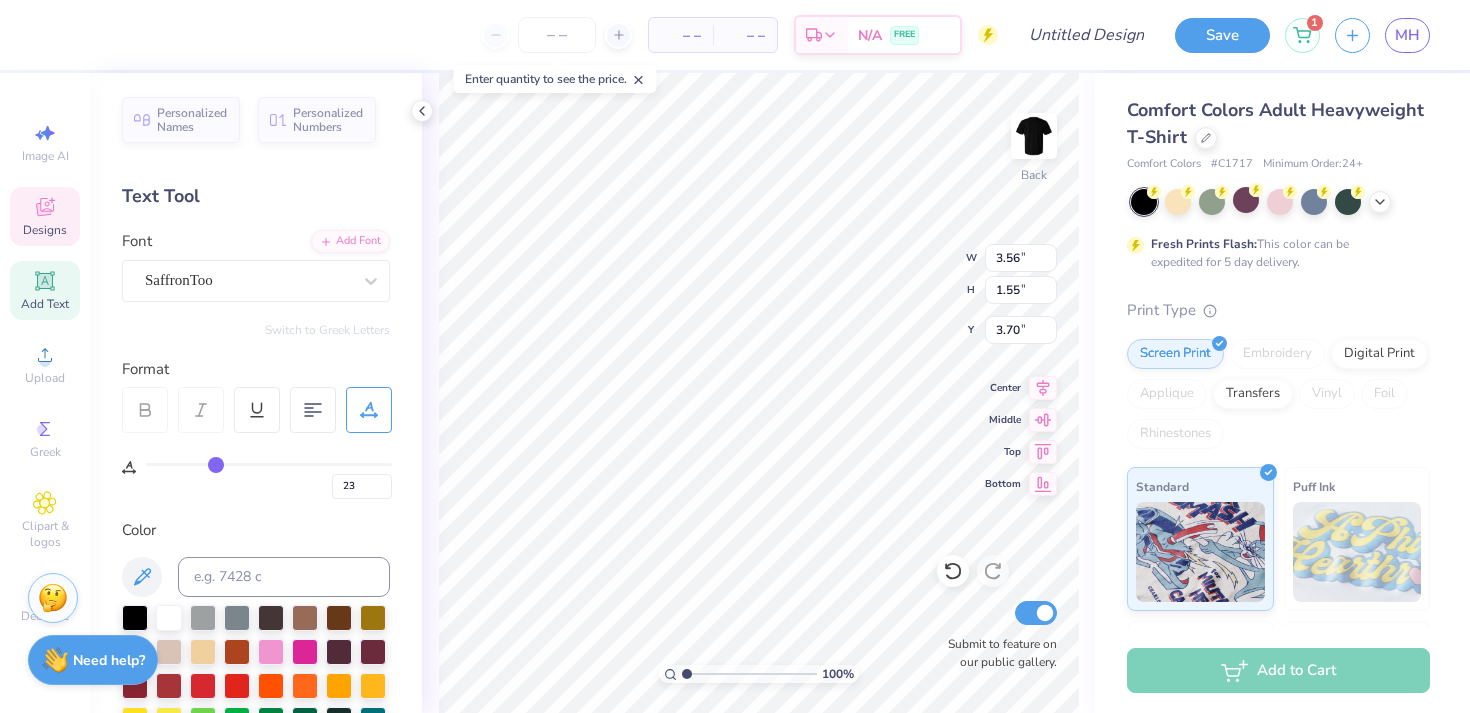 type on "27" 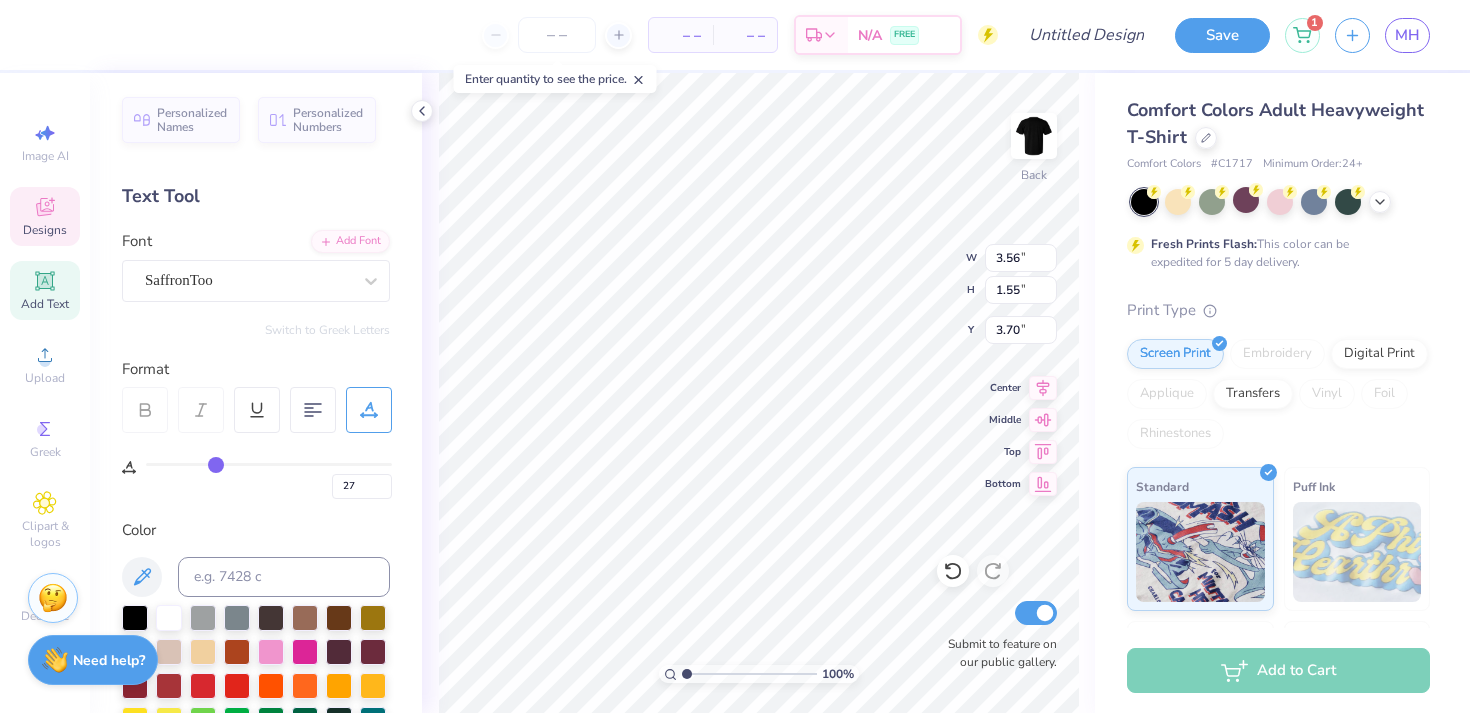 type on "29" 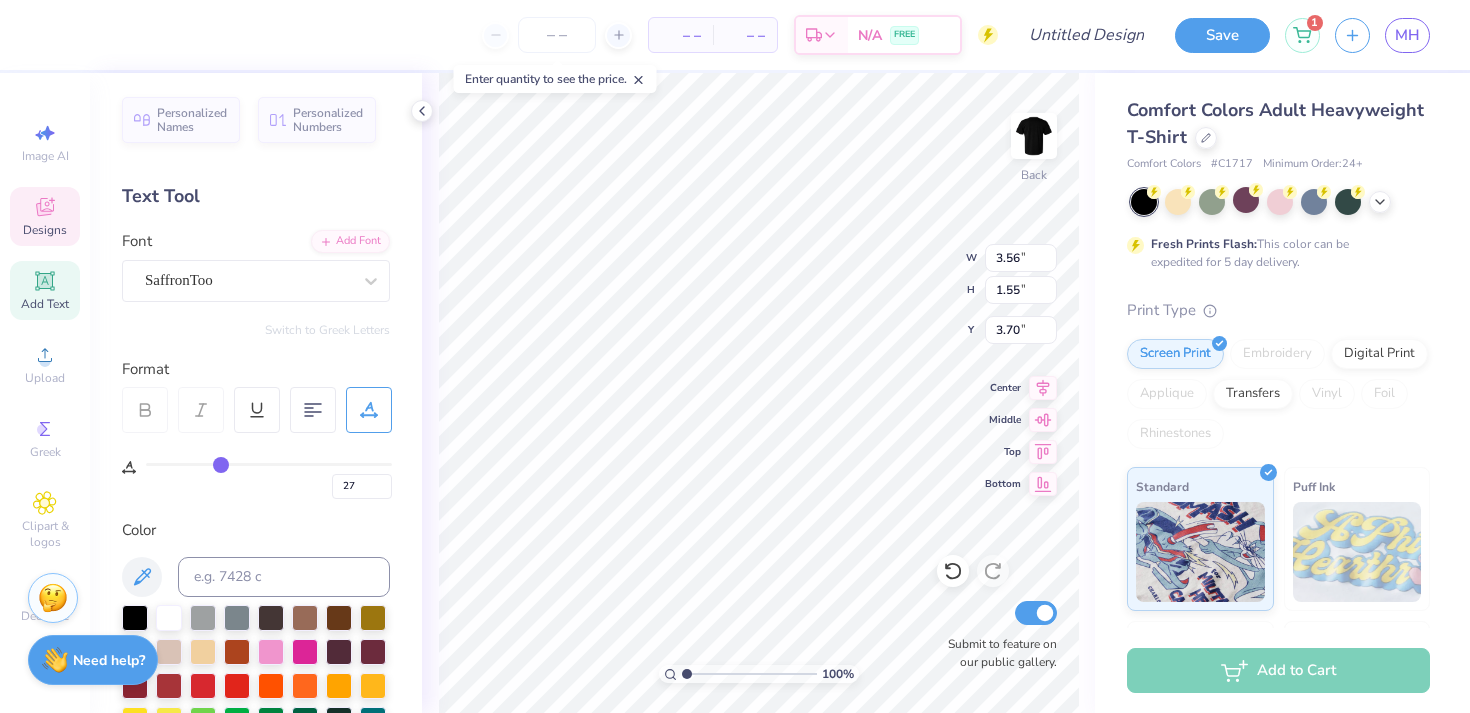 type on "29" 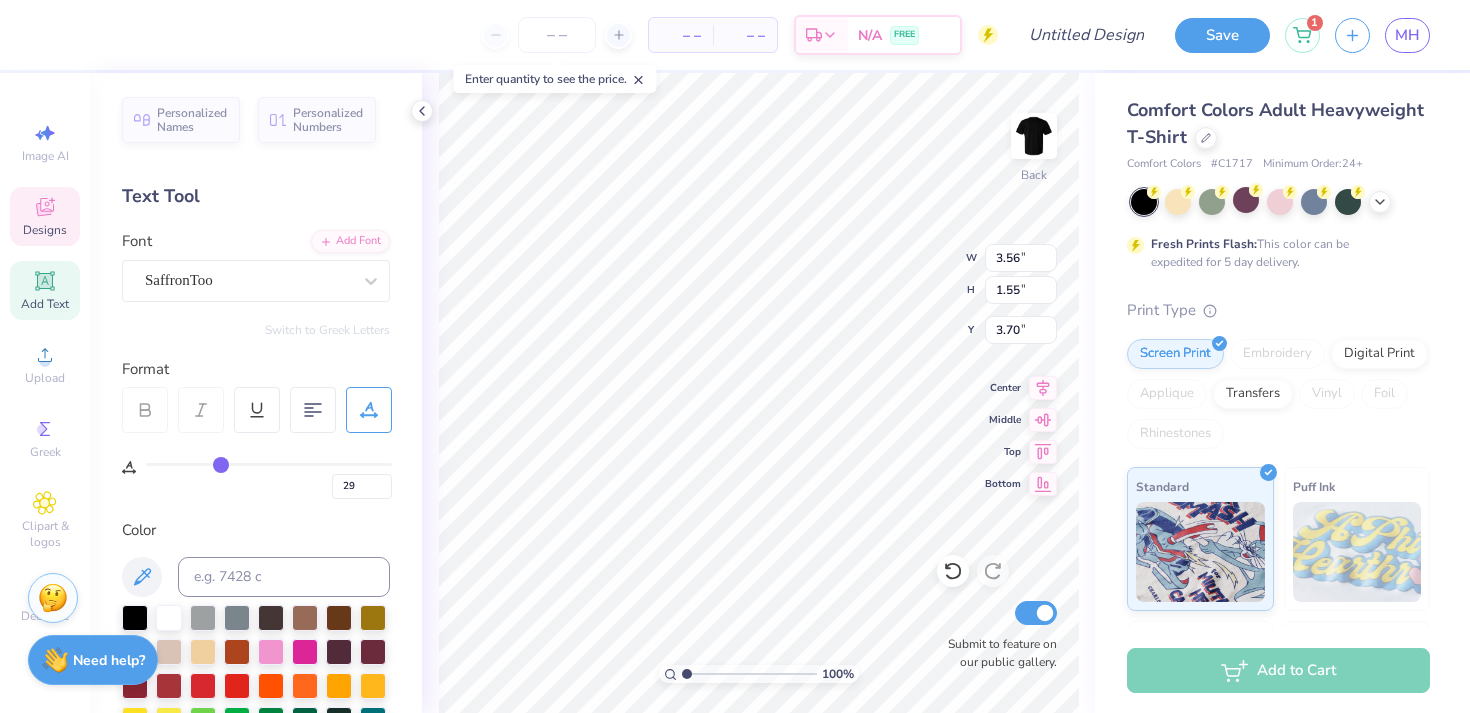 type on "32" 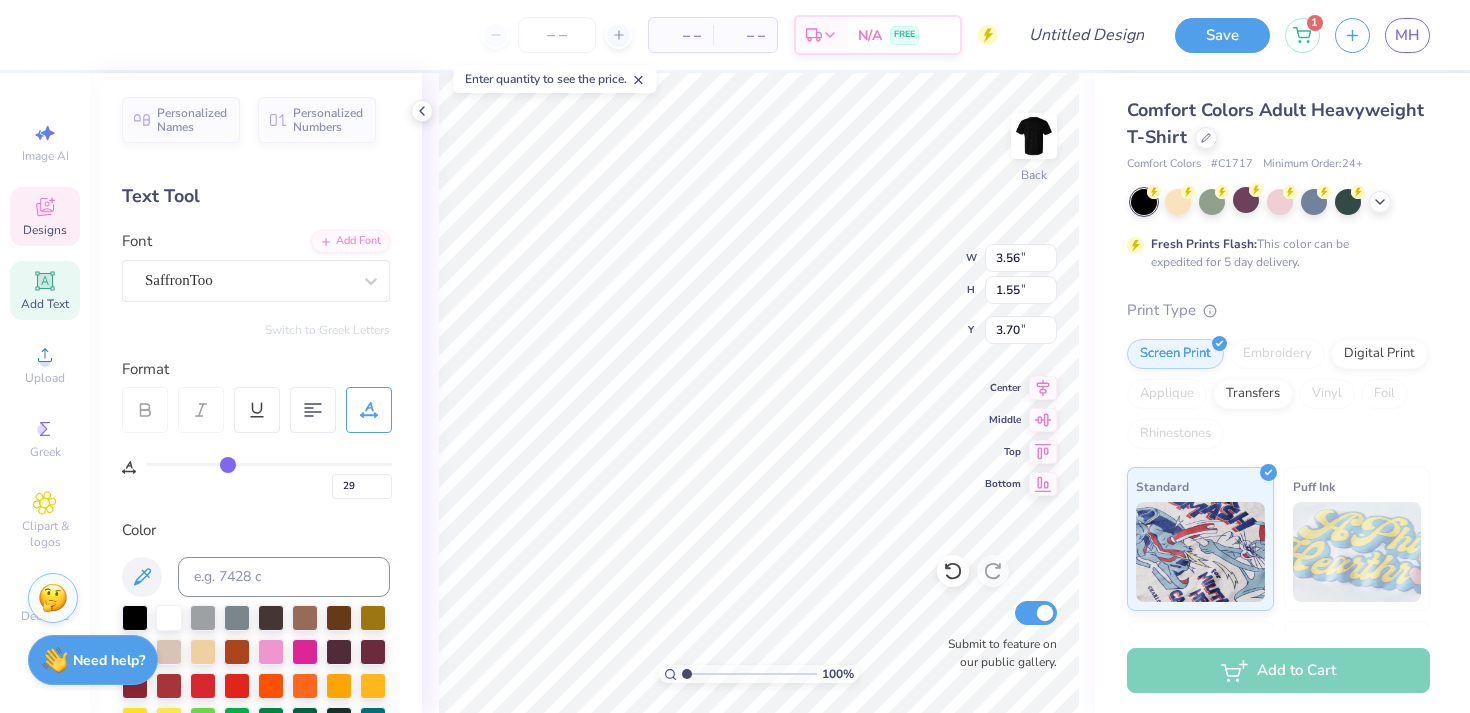 type on "32" 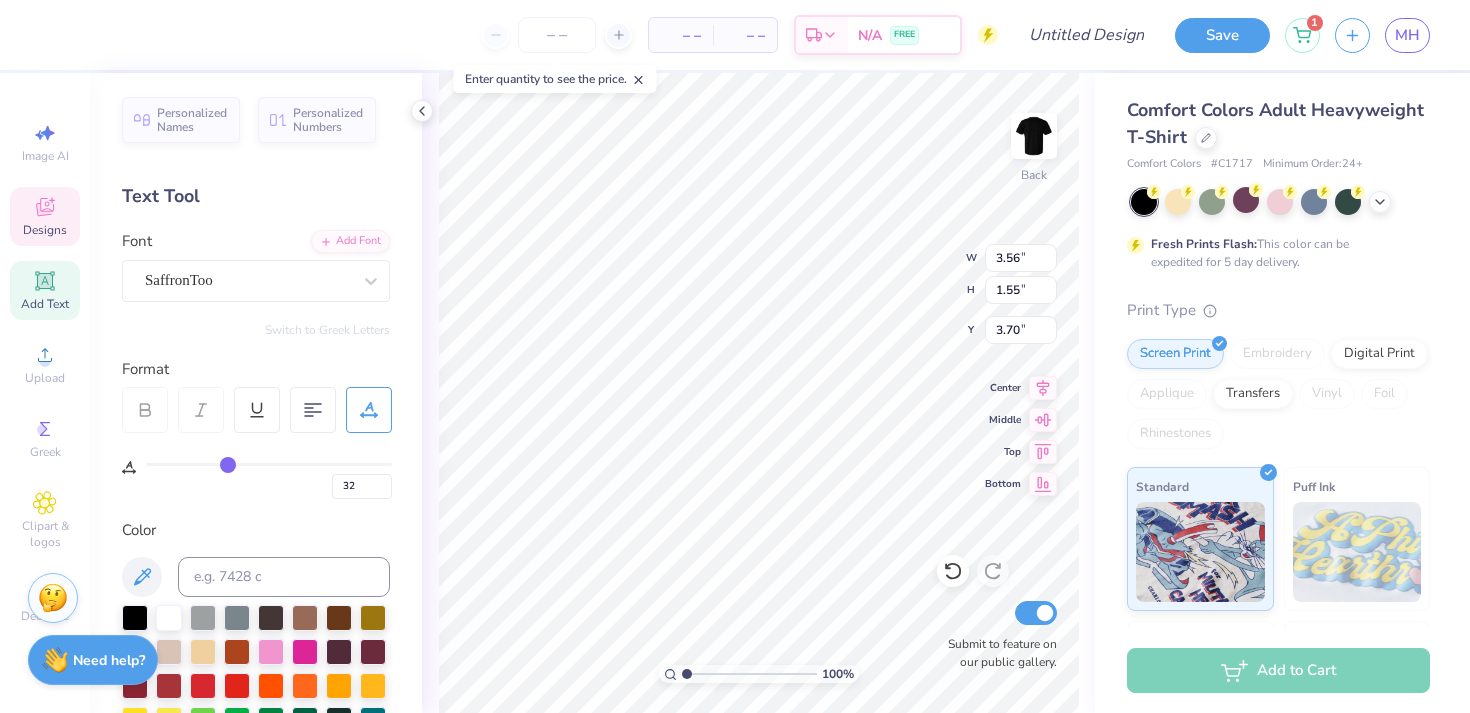 type on "34" 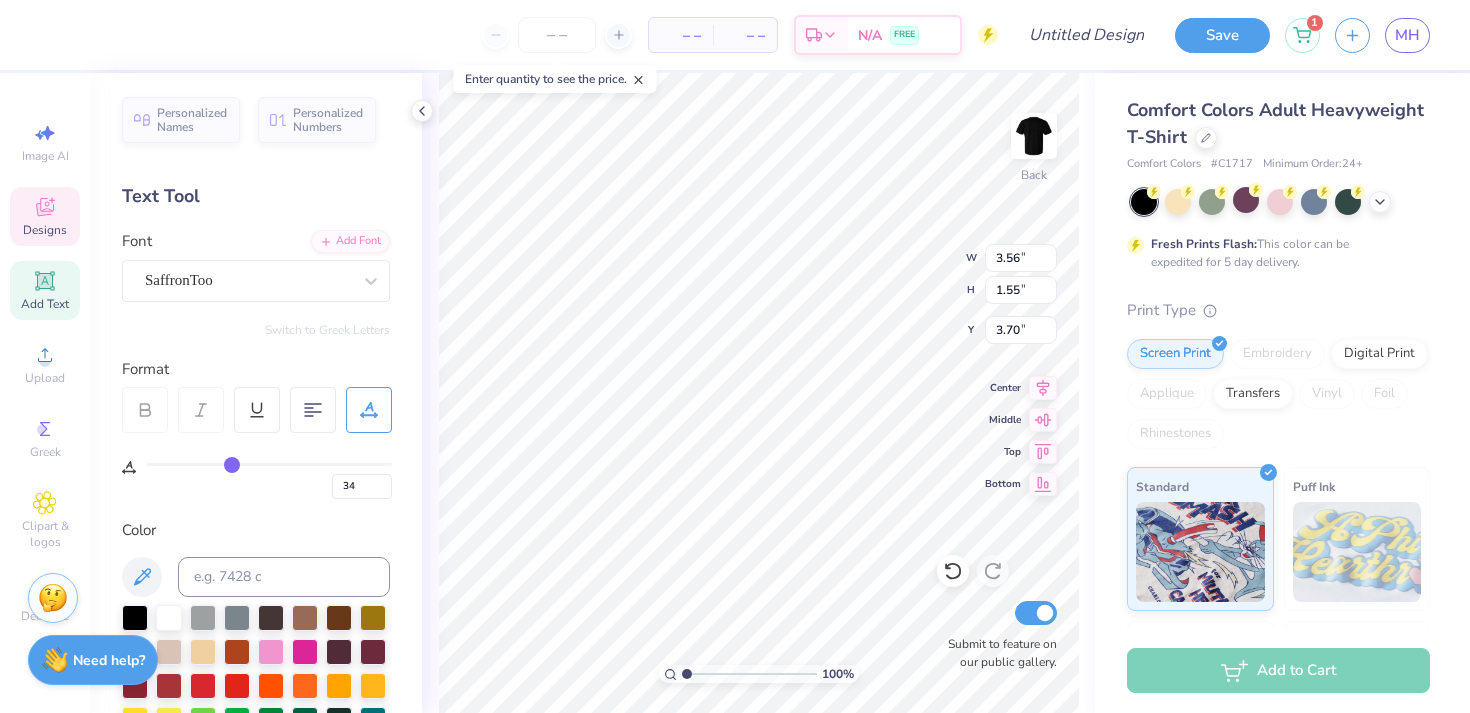 type on "35" 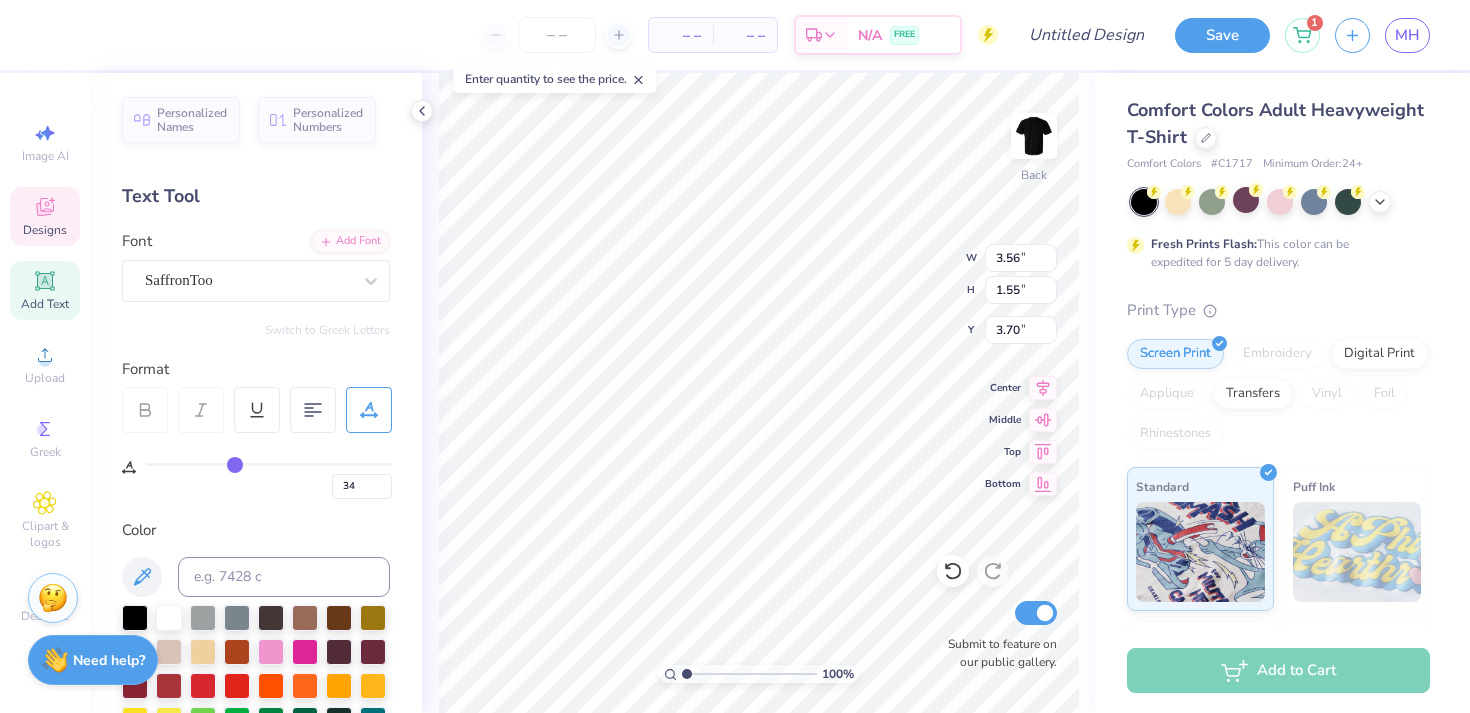 type on "35" 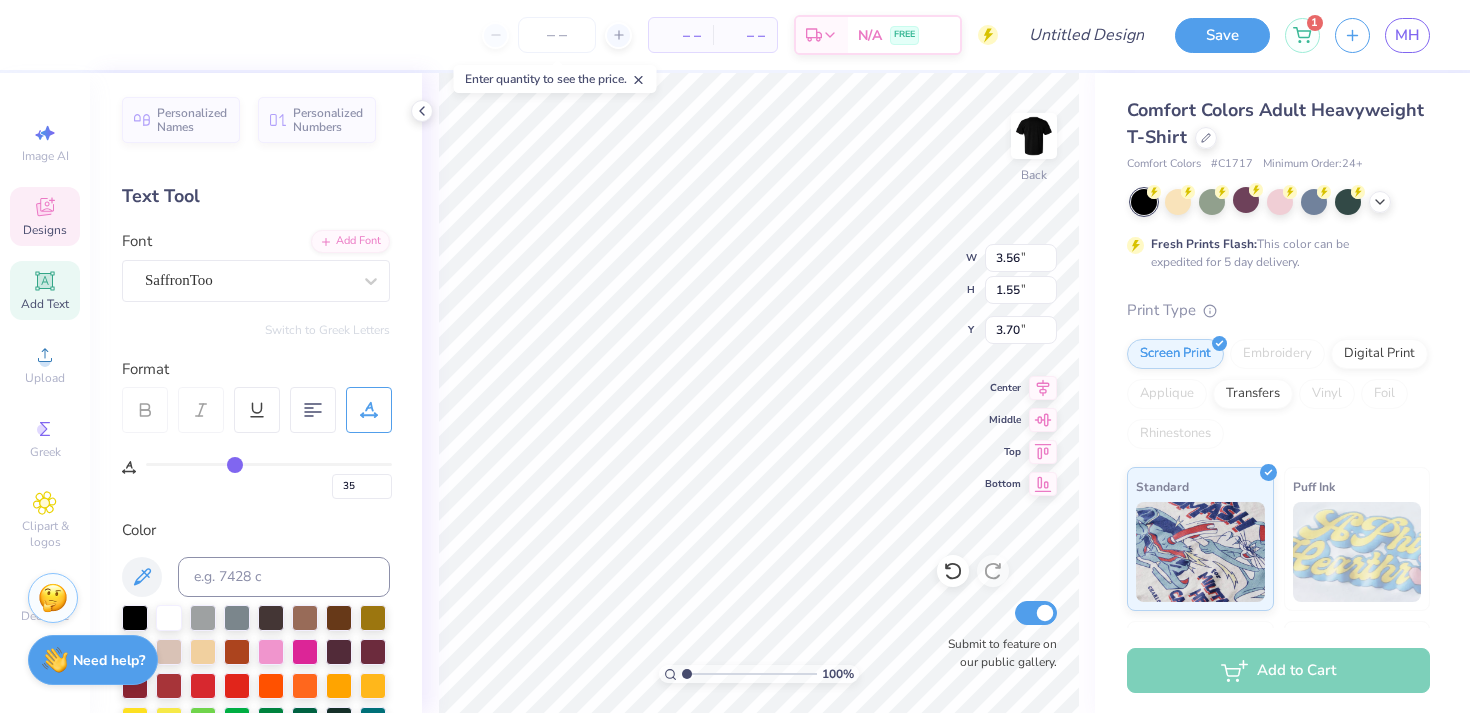 type on "36" 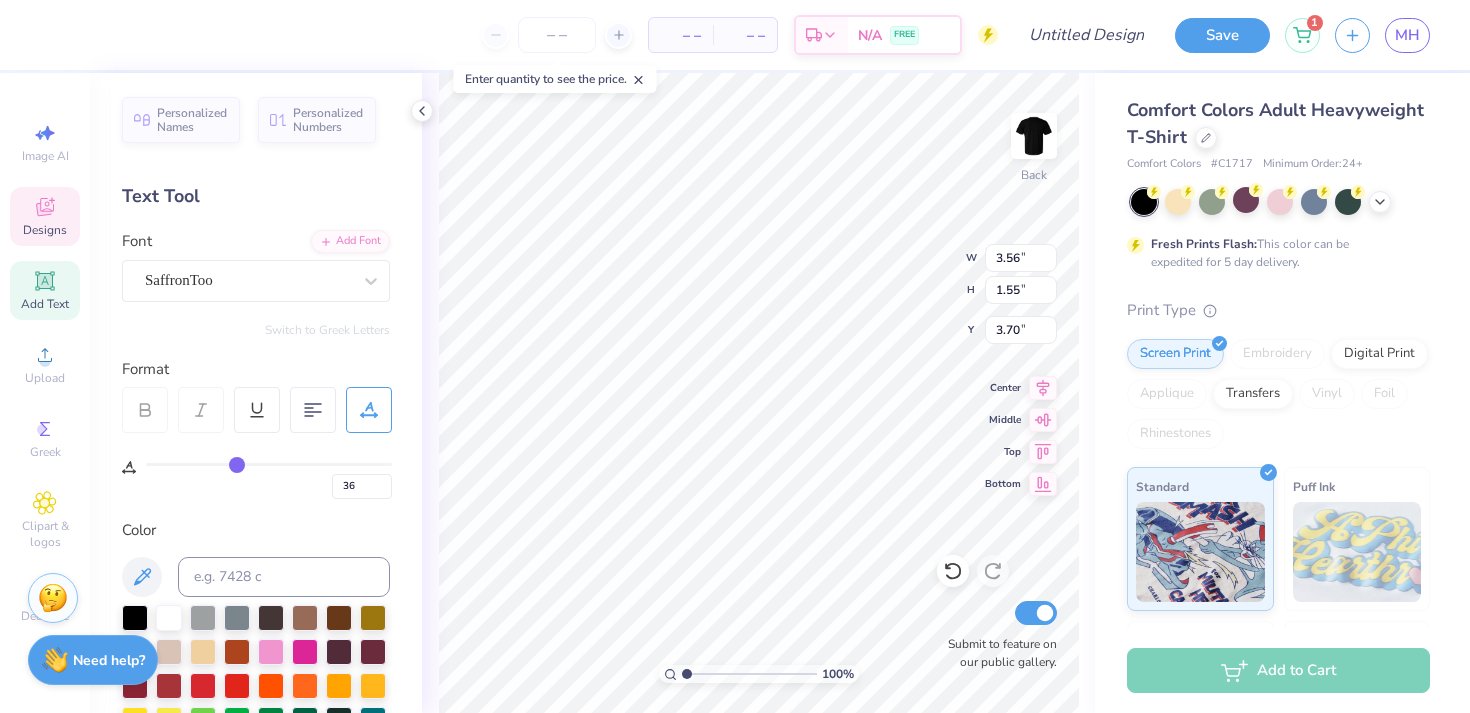 type on "38" 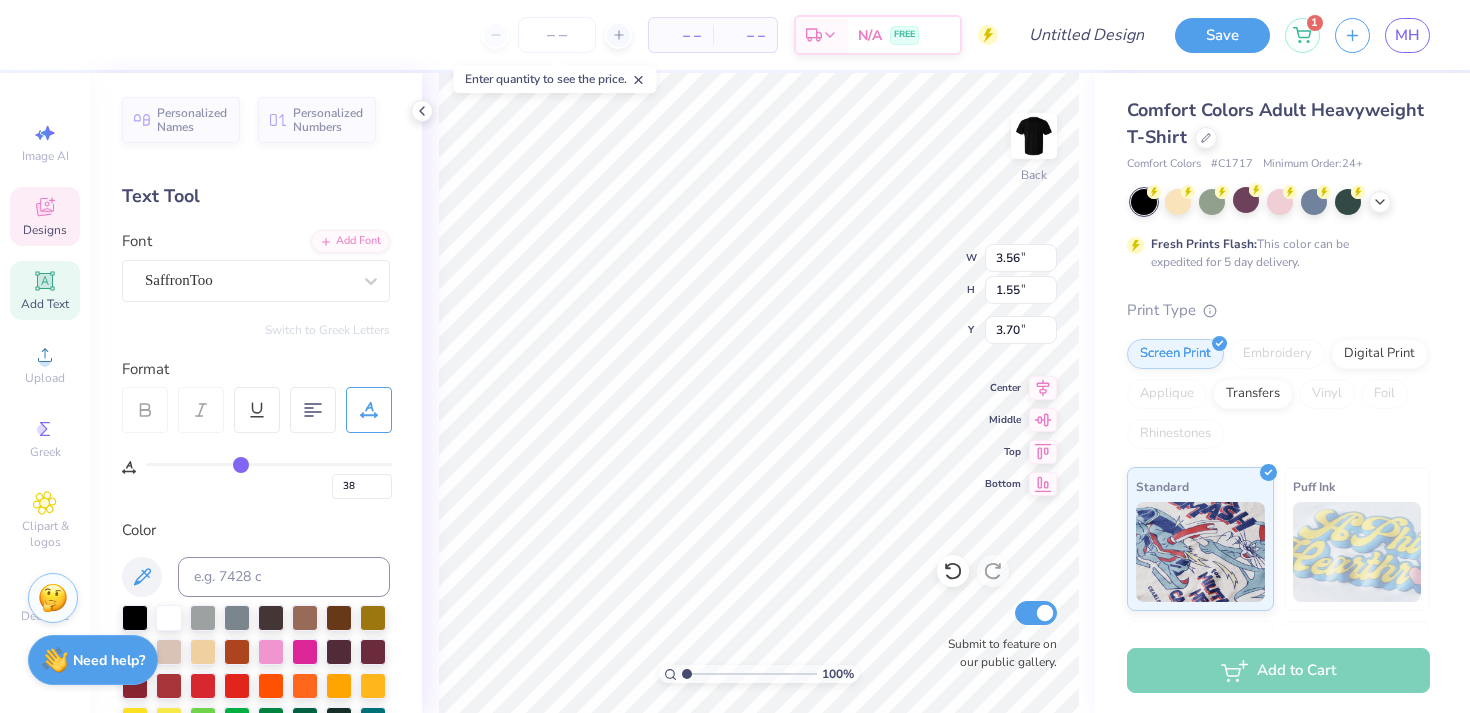 type on "39" 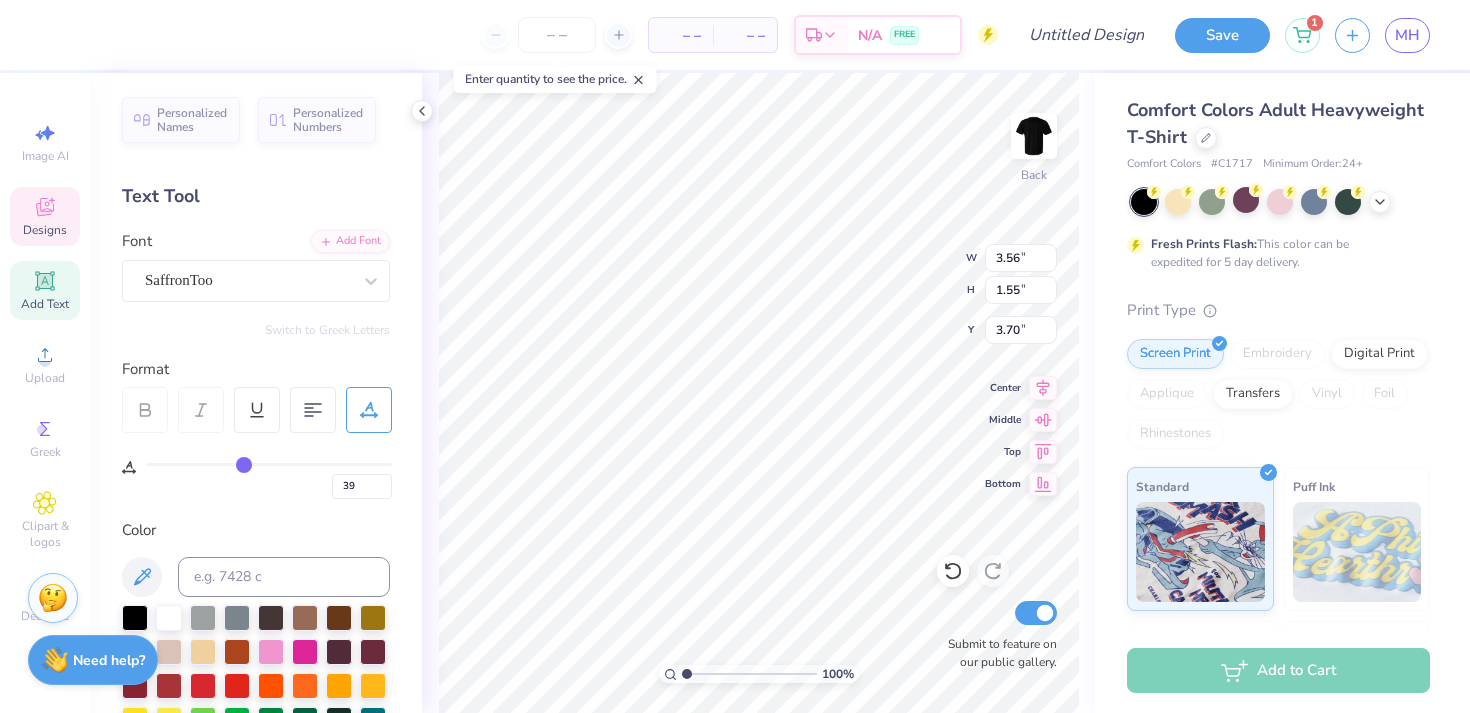 type on "37" 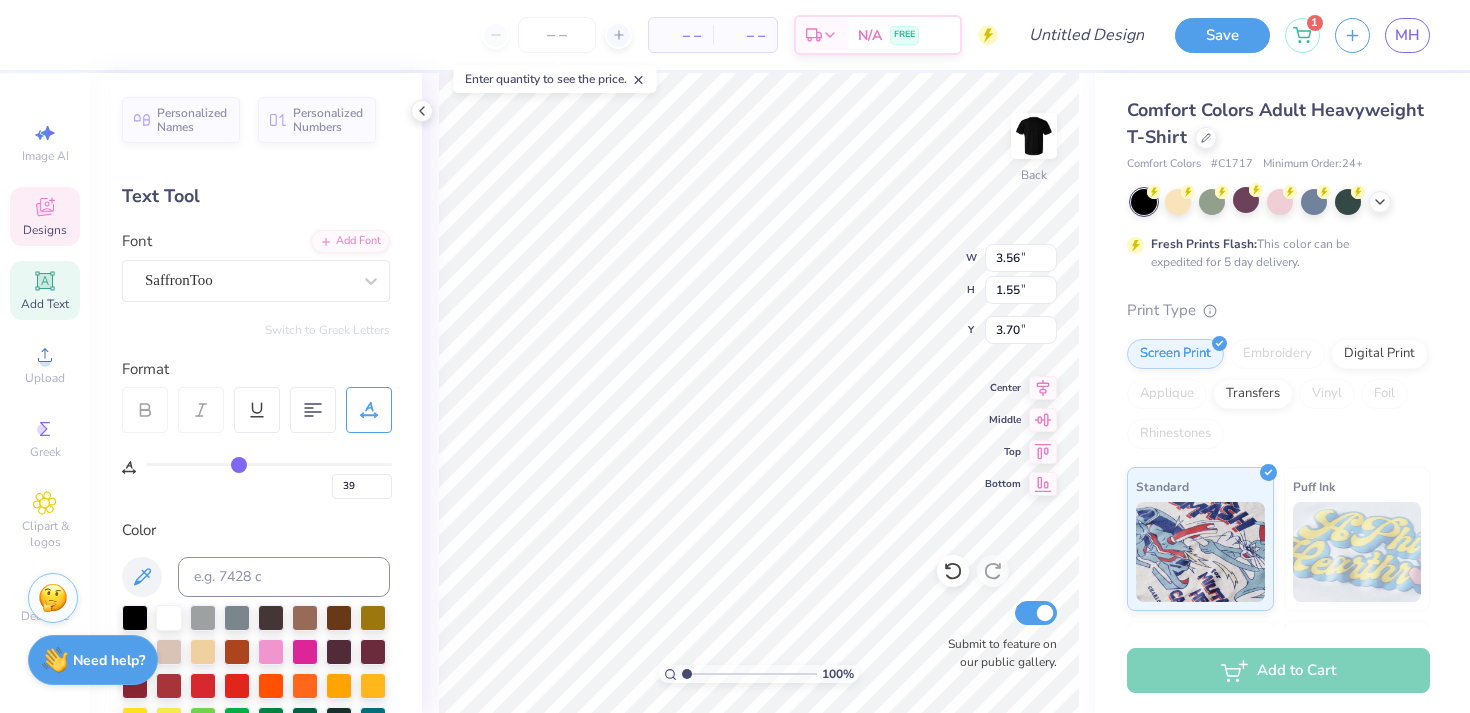 type on "37" 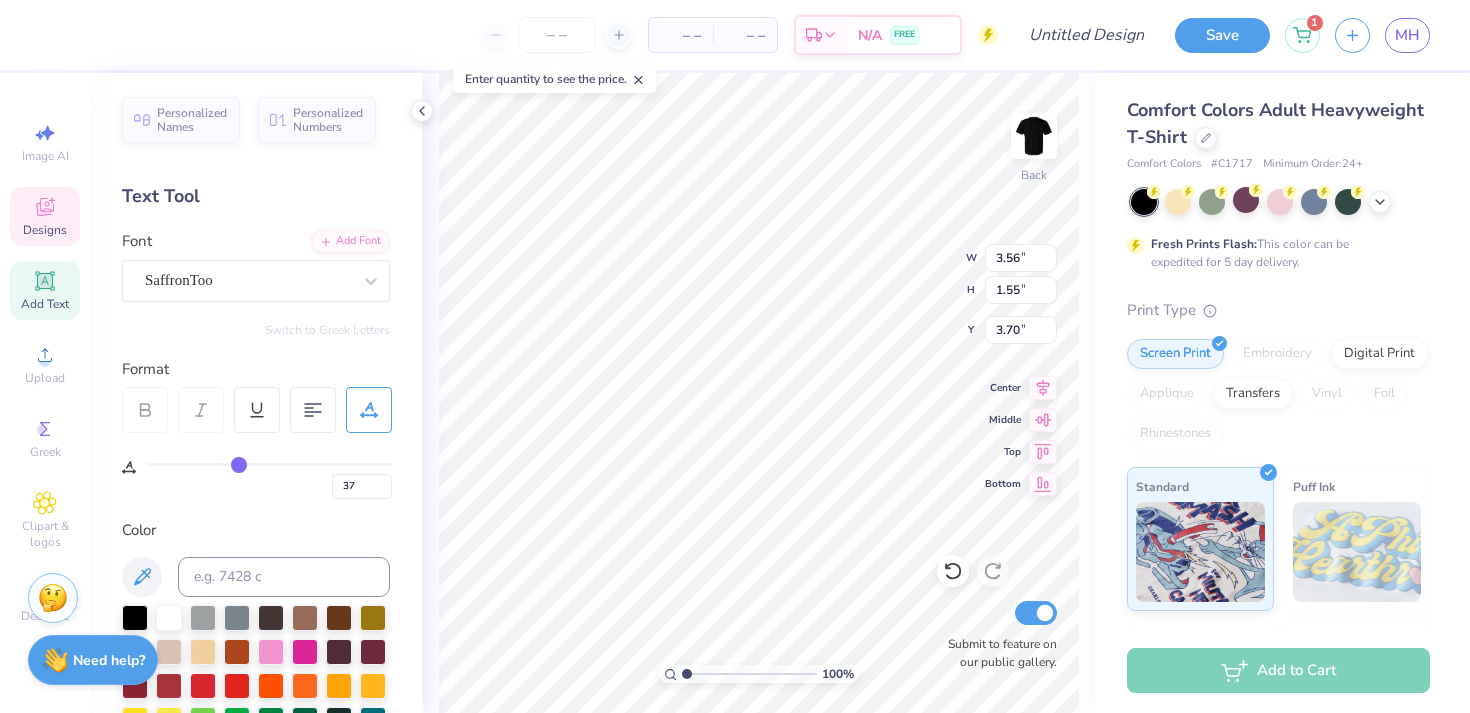 type on "26" 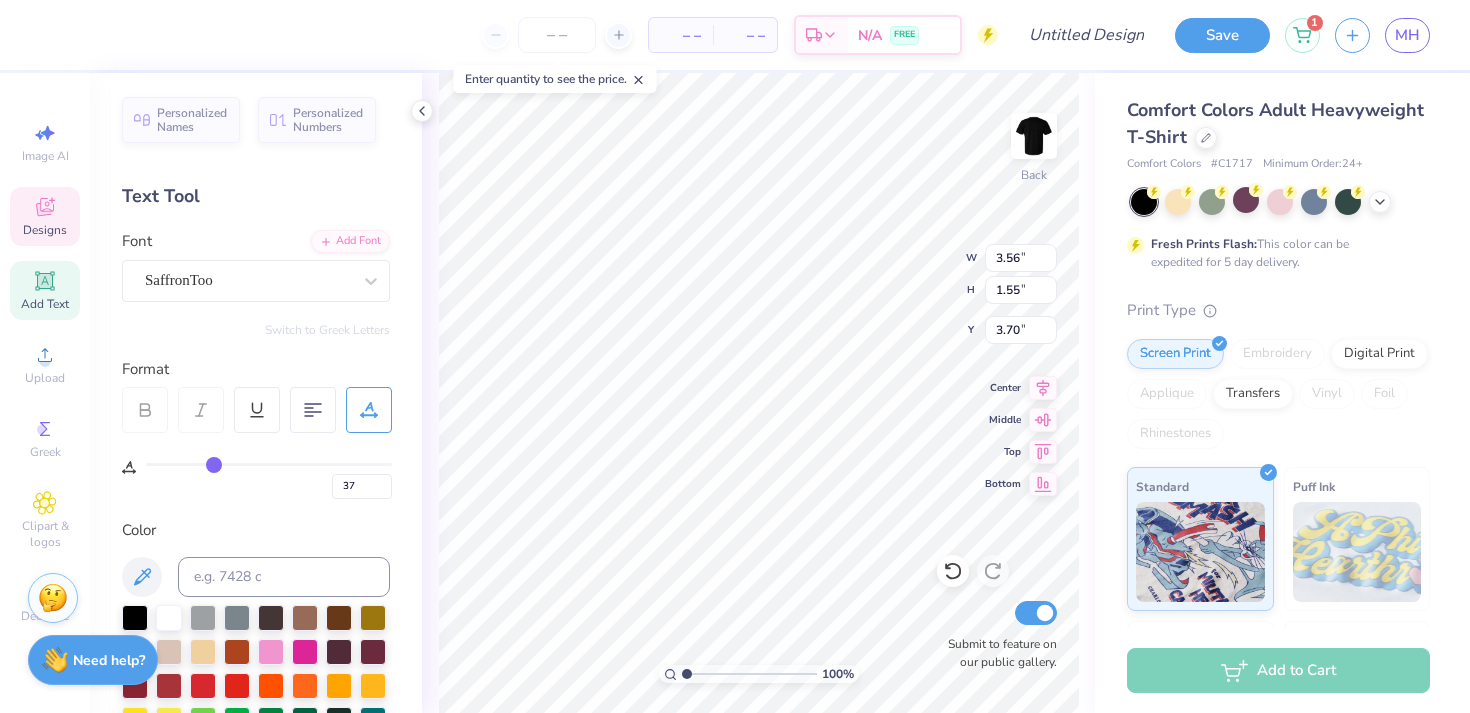 type on "26" 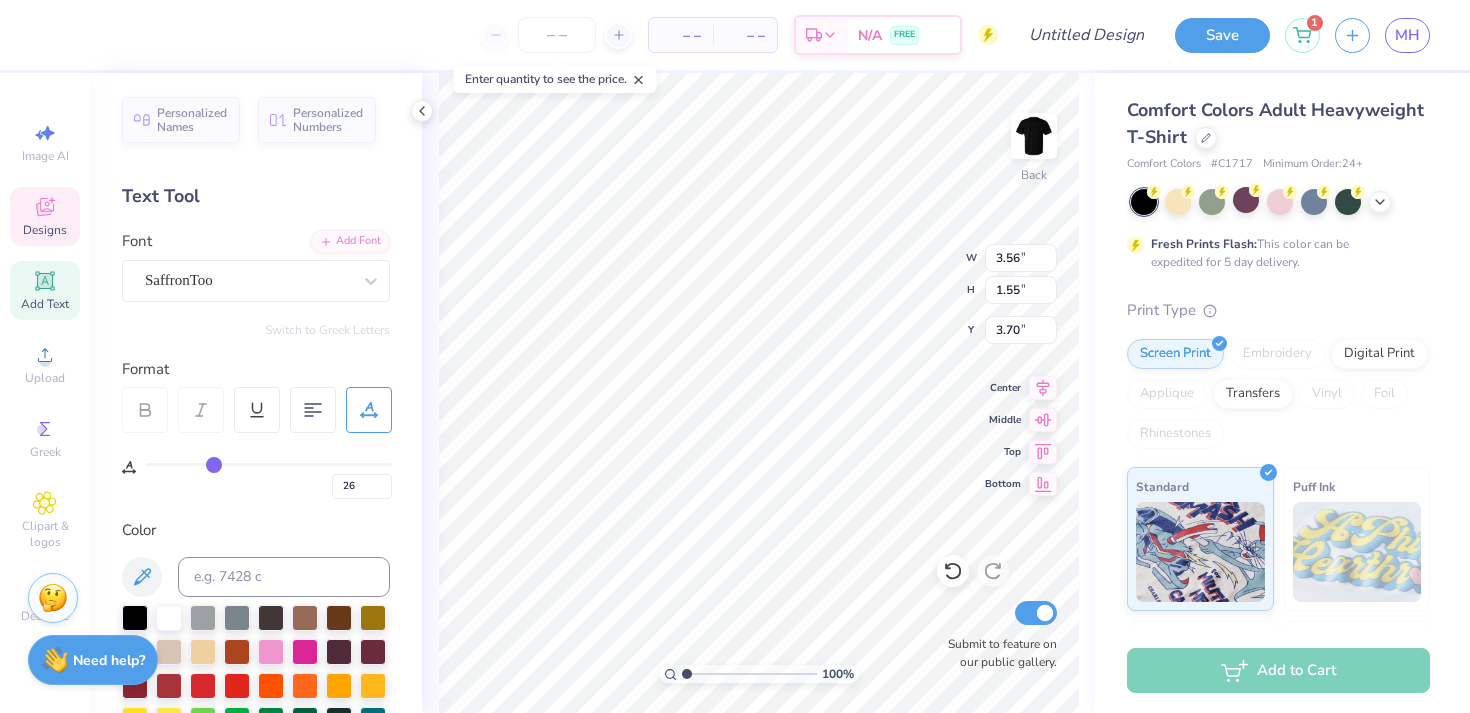 type on "9" 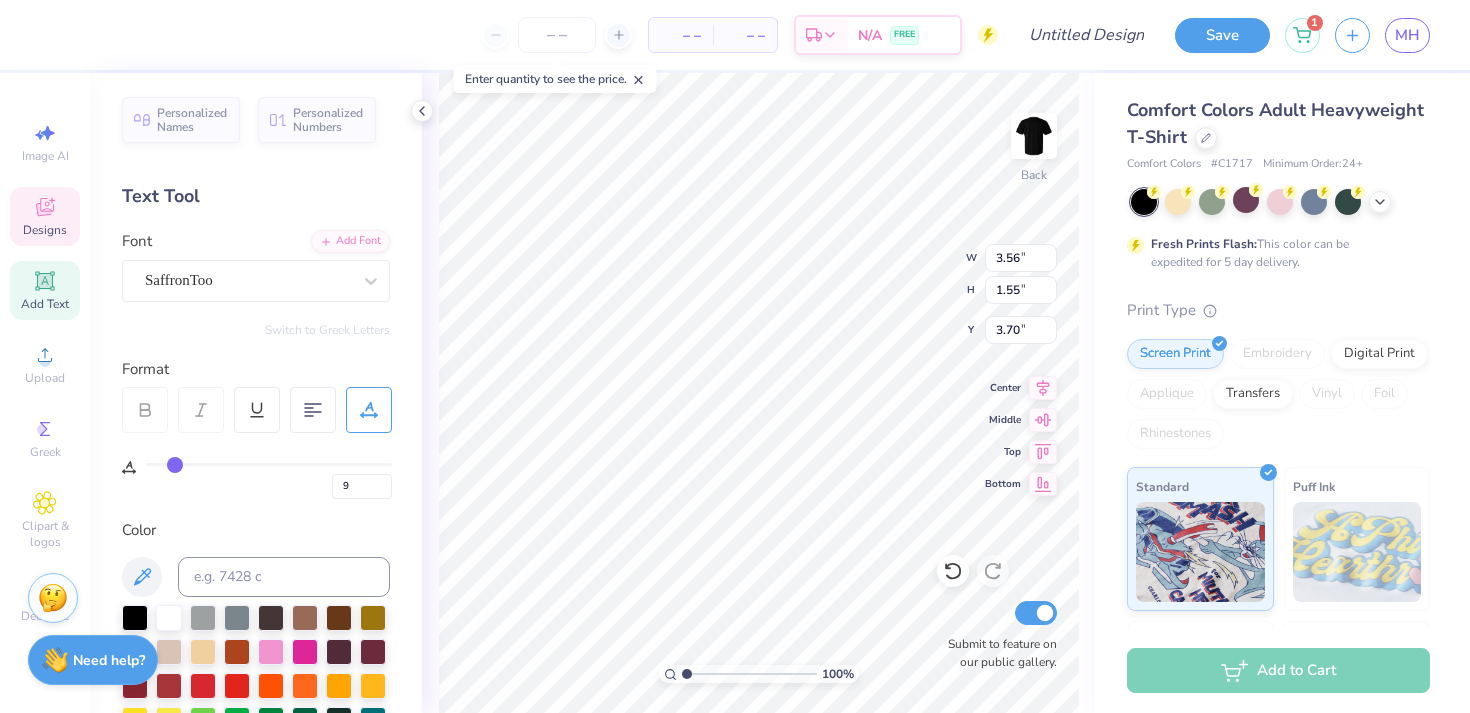 type on "0" 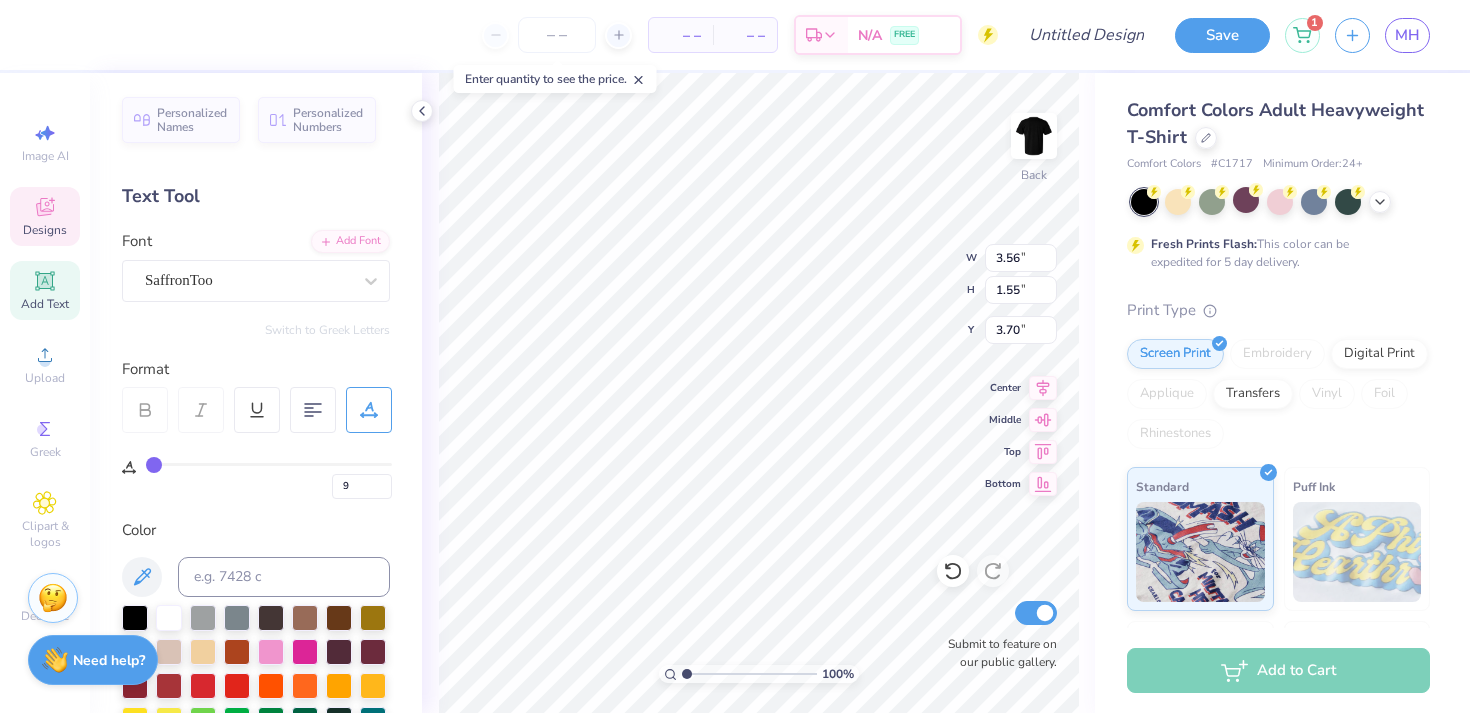 type on "0" 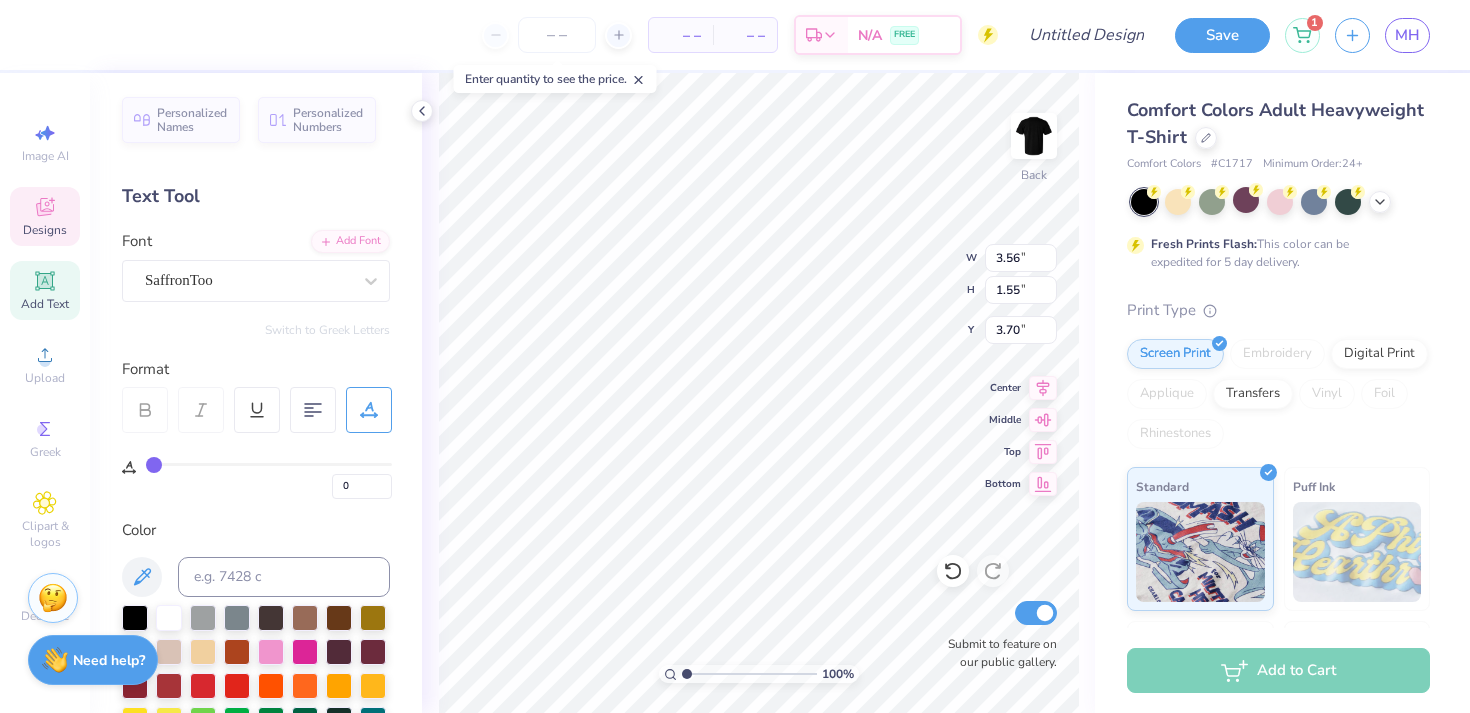 drag, startPoint x: 149, startPoint y: 463, endPoint x: 91, endPoint y: 459, distance: 58.137768 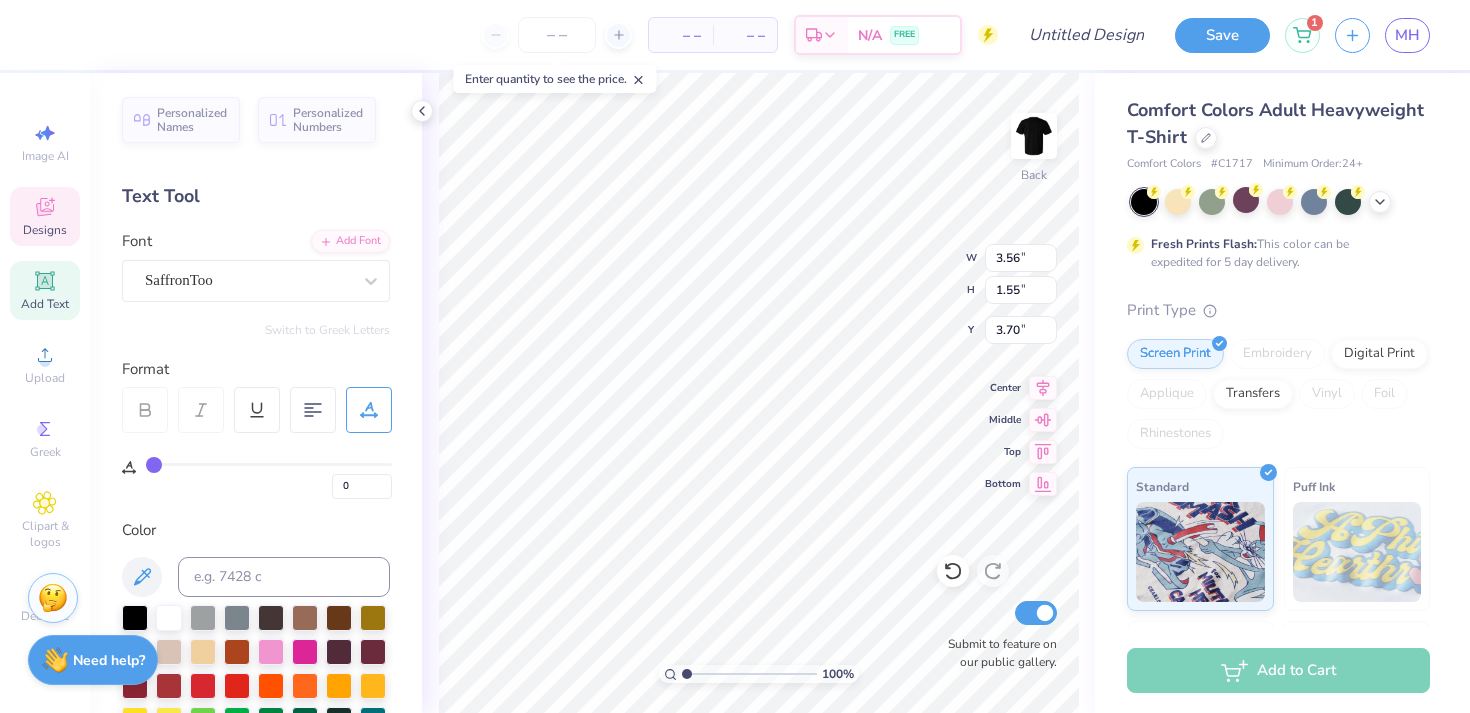 click on "Font SaffronToo" at bounding box center [256, 266] 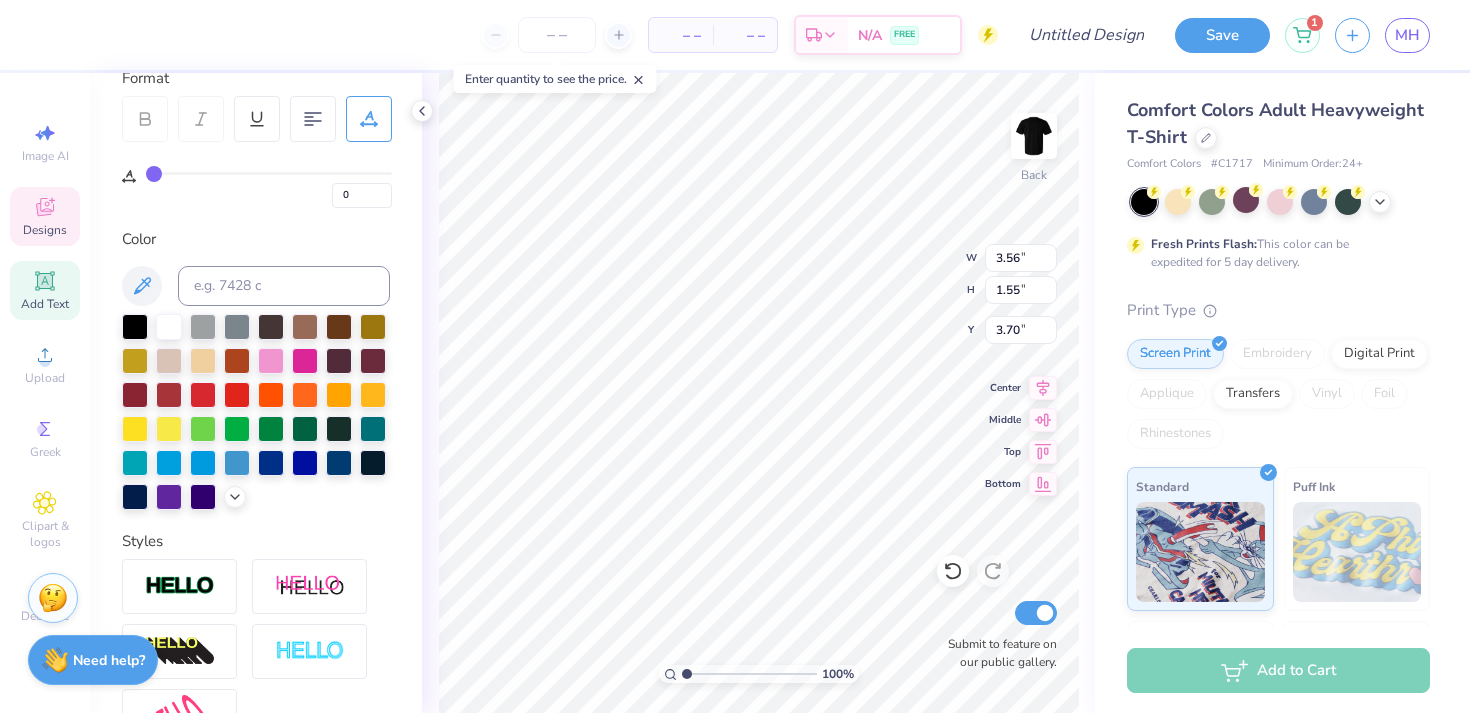scroll, scrollTop: 0, scrollLeft: 0, axis: both 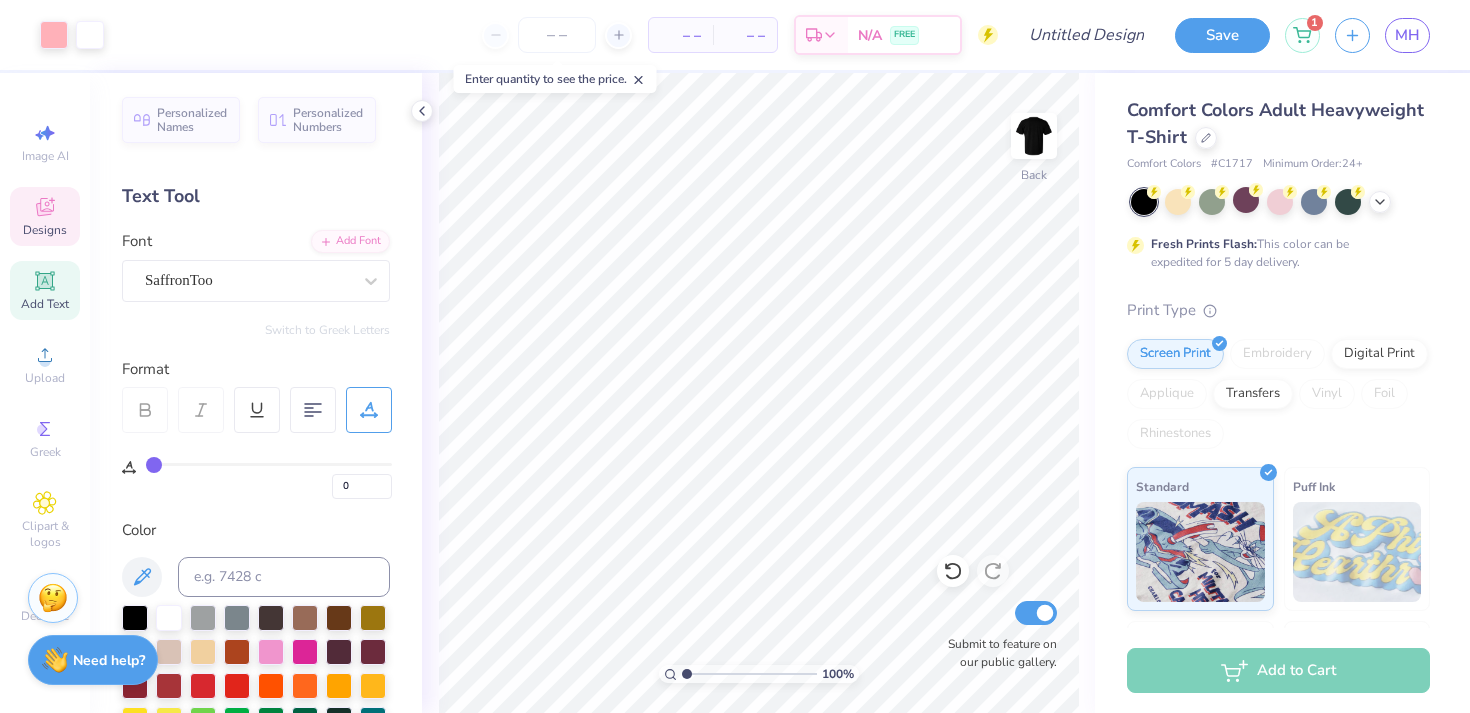 click on "Designs" at bounding box center (45, 216) 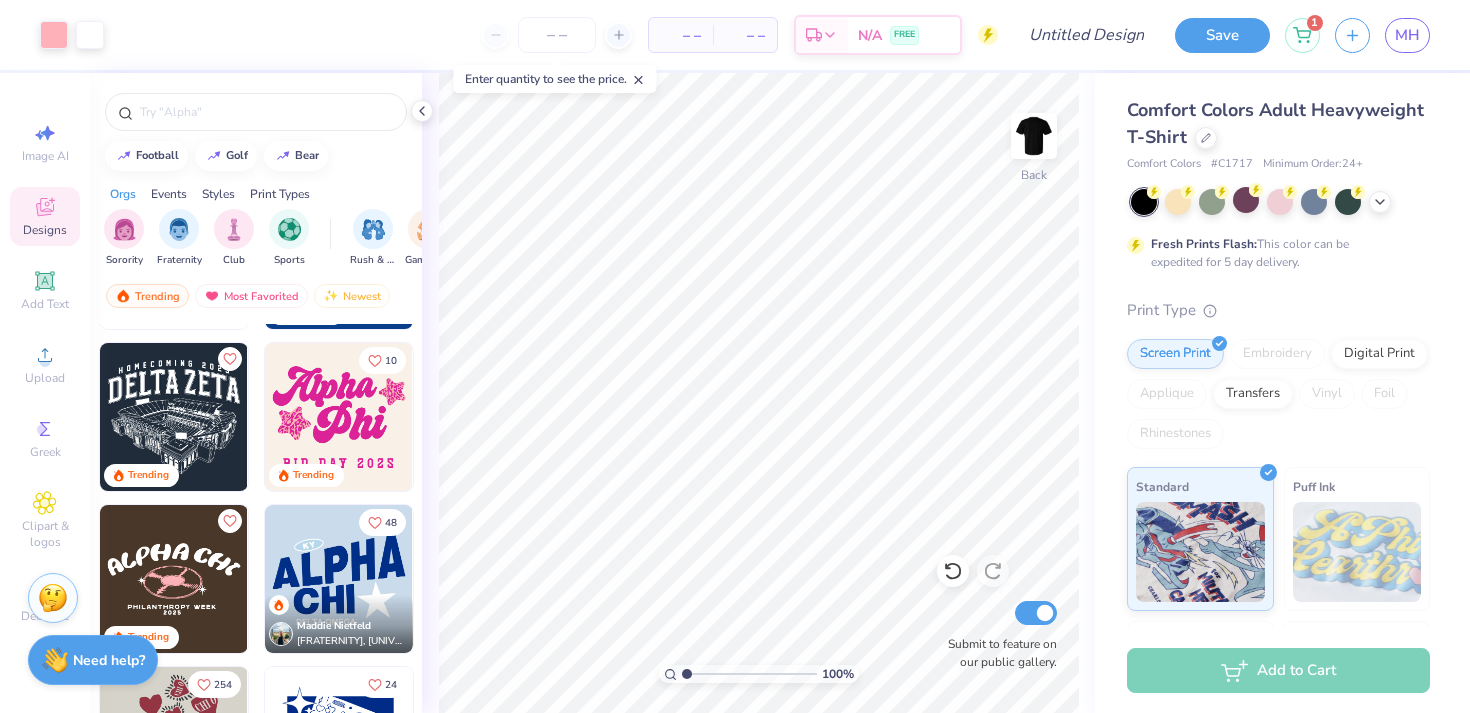 scroll, scrollTop: 4513, scrollLeft: 0, axis: vertical 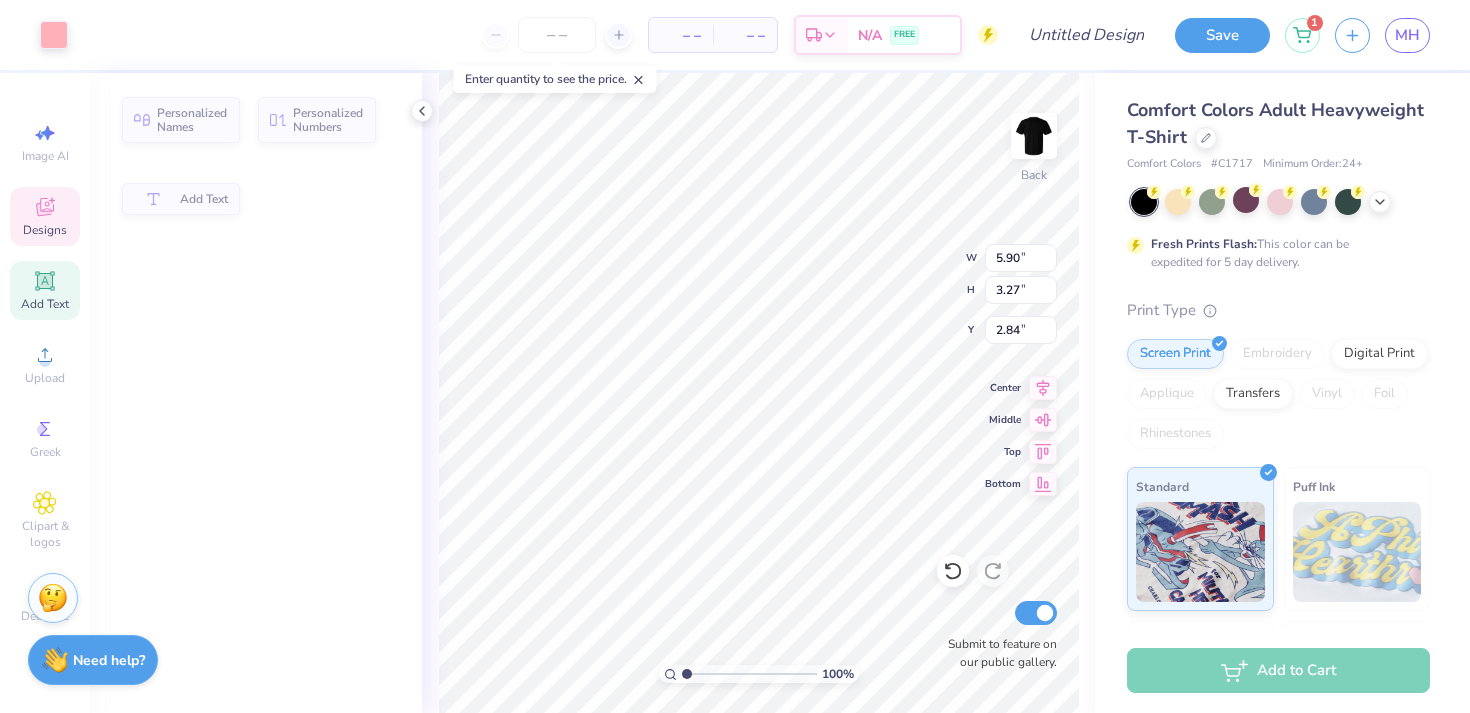 type on "3.00" 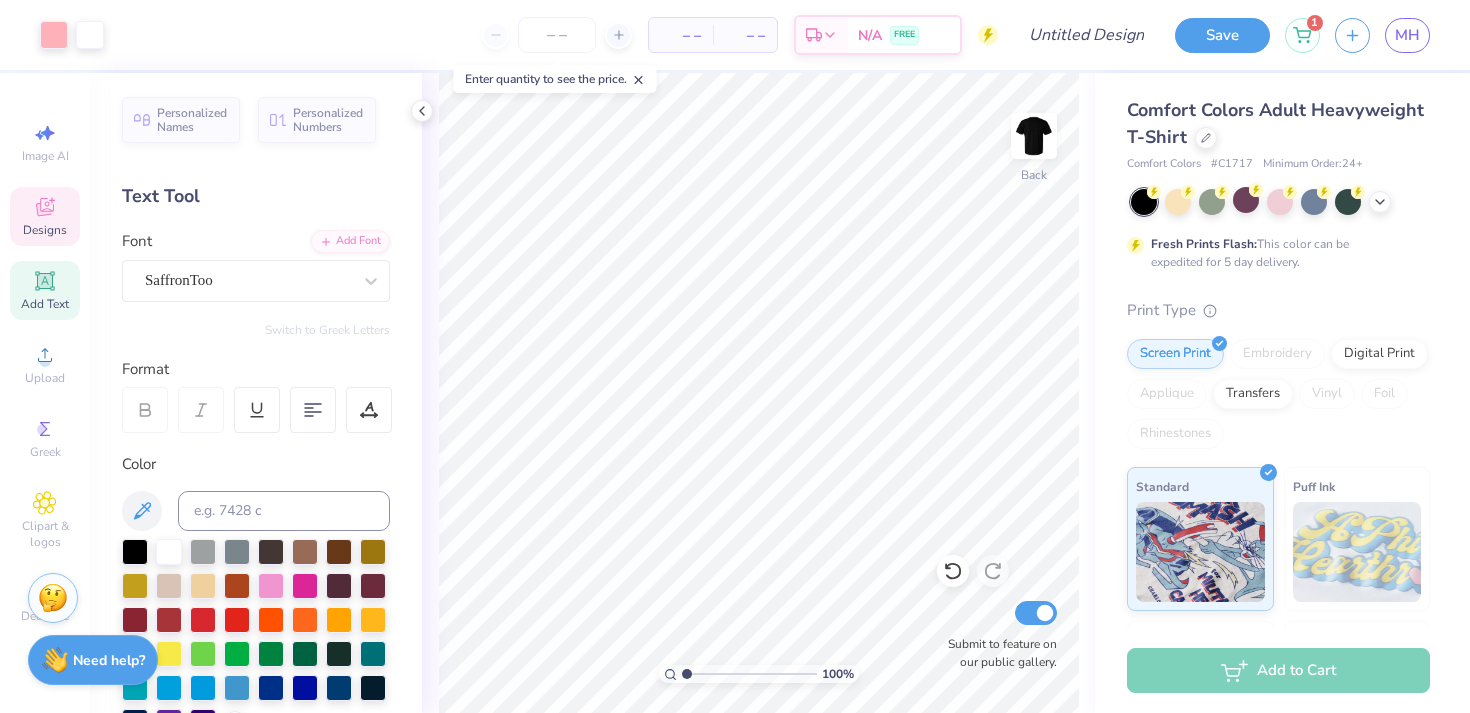 click 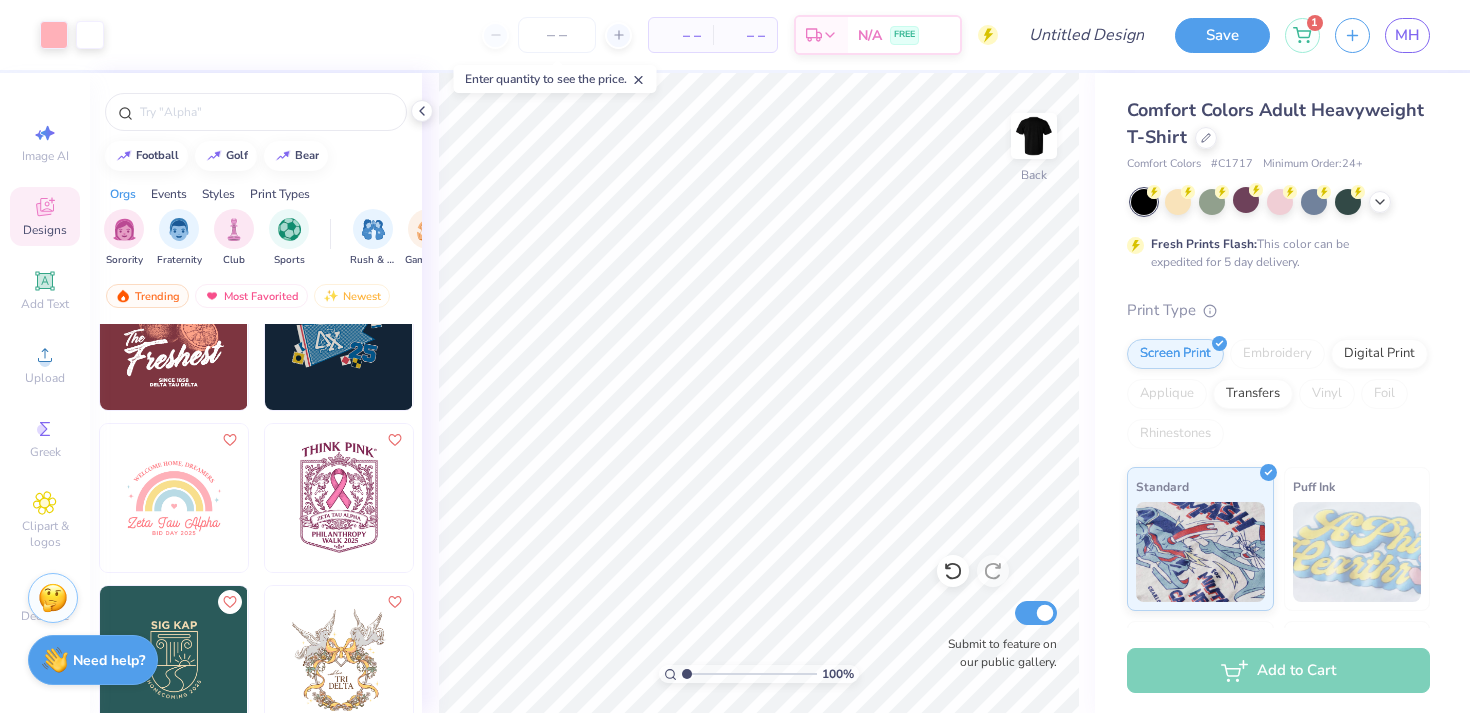 scroll, scrollTop: 20649, scrollLeft: 0, axis: vertical 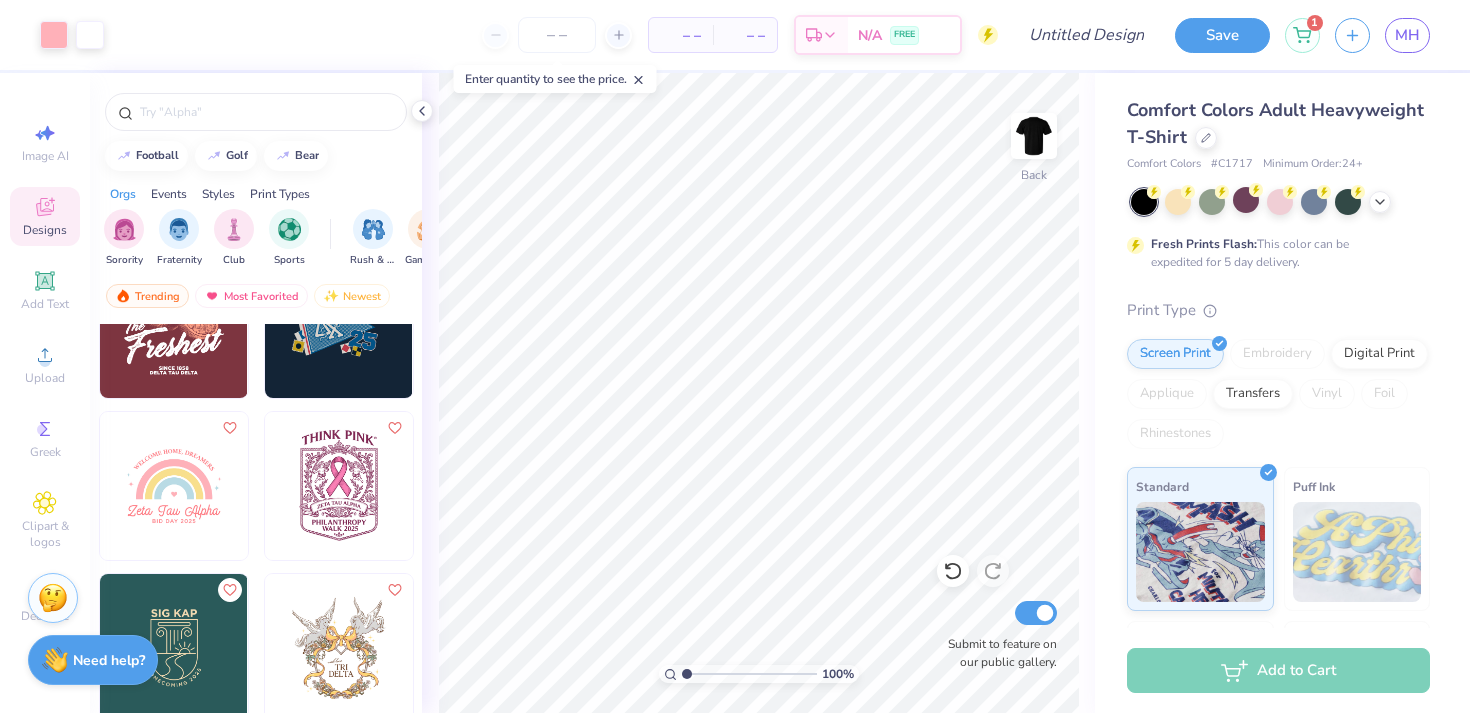 click at bounding box center (174, 486) 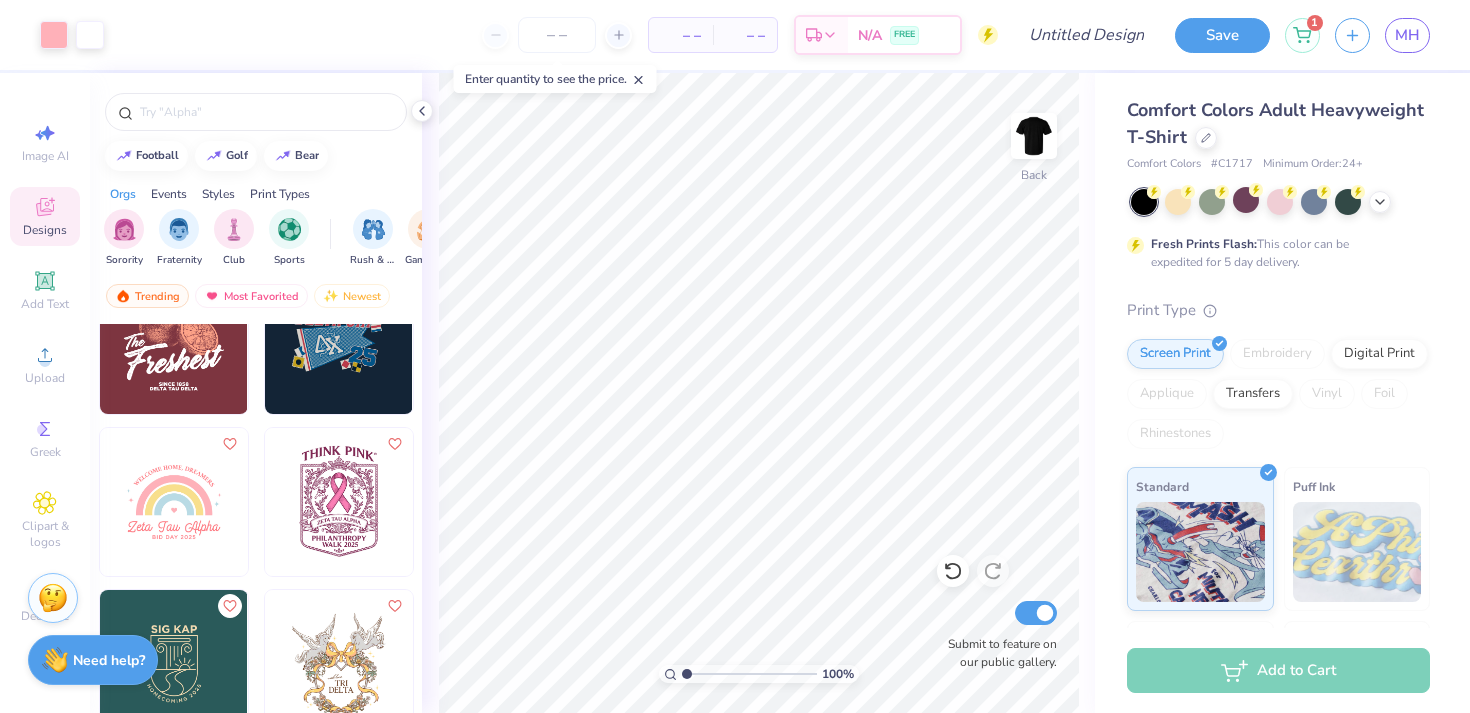scroll, scrollTop: 20620, scrollLeft: 0, axis: vertical 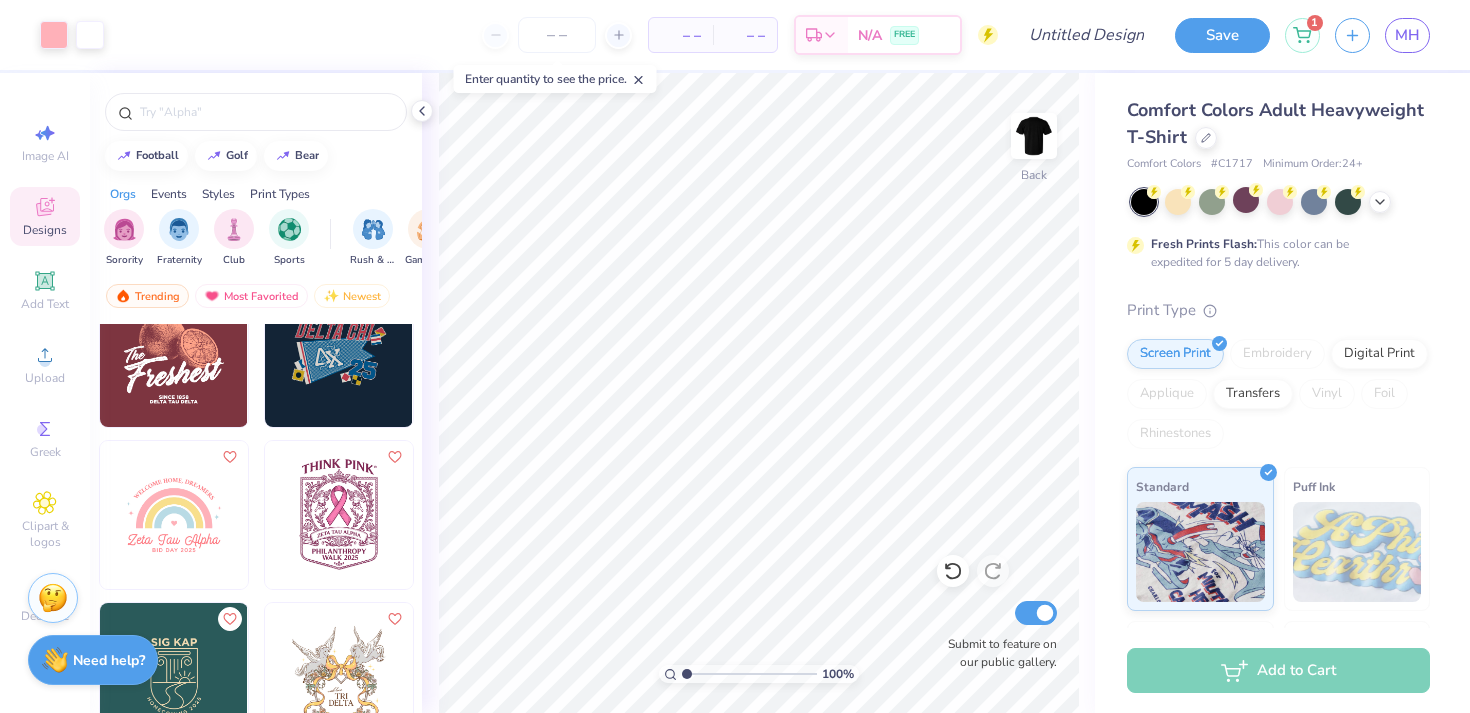 click at bounding box center (174, 515) 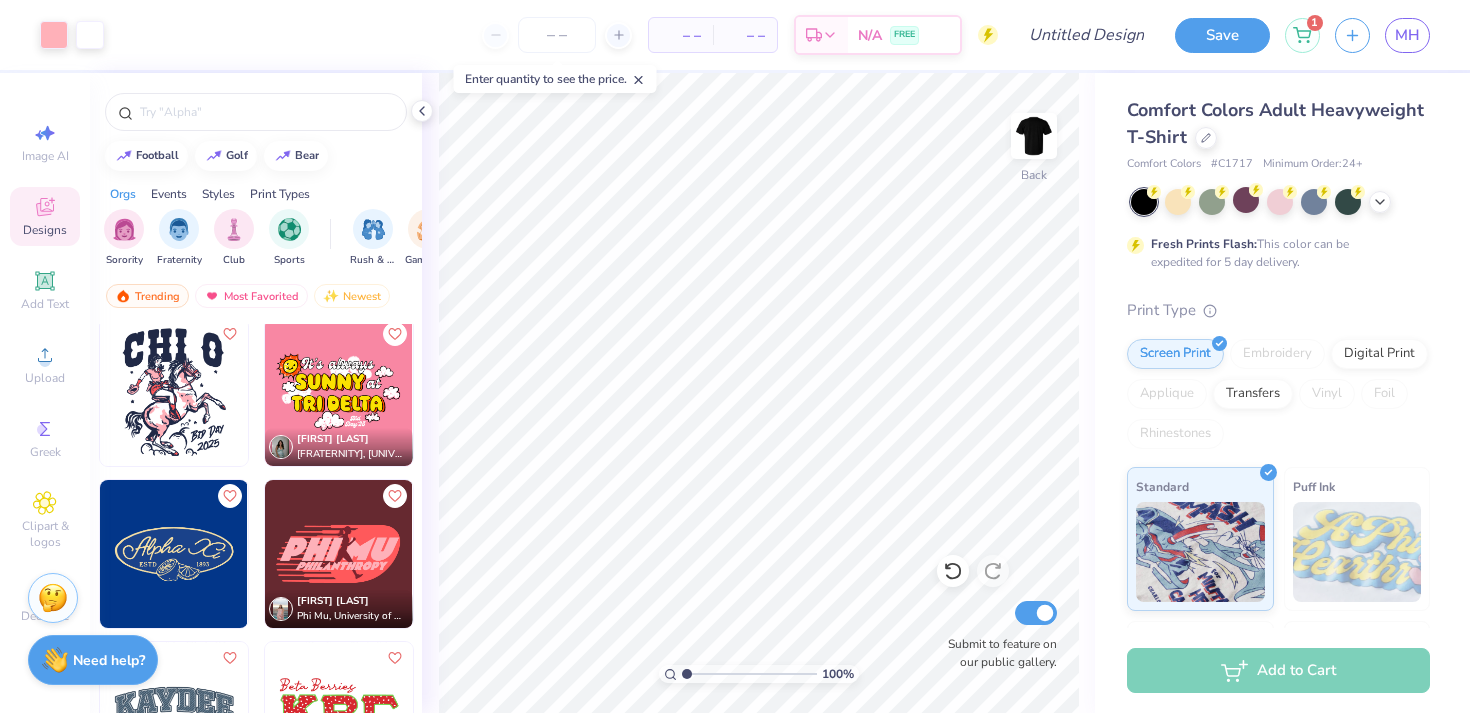 scroll, scrollTop: 25891, scrollLeft: 0, axis: vertical 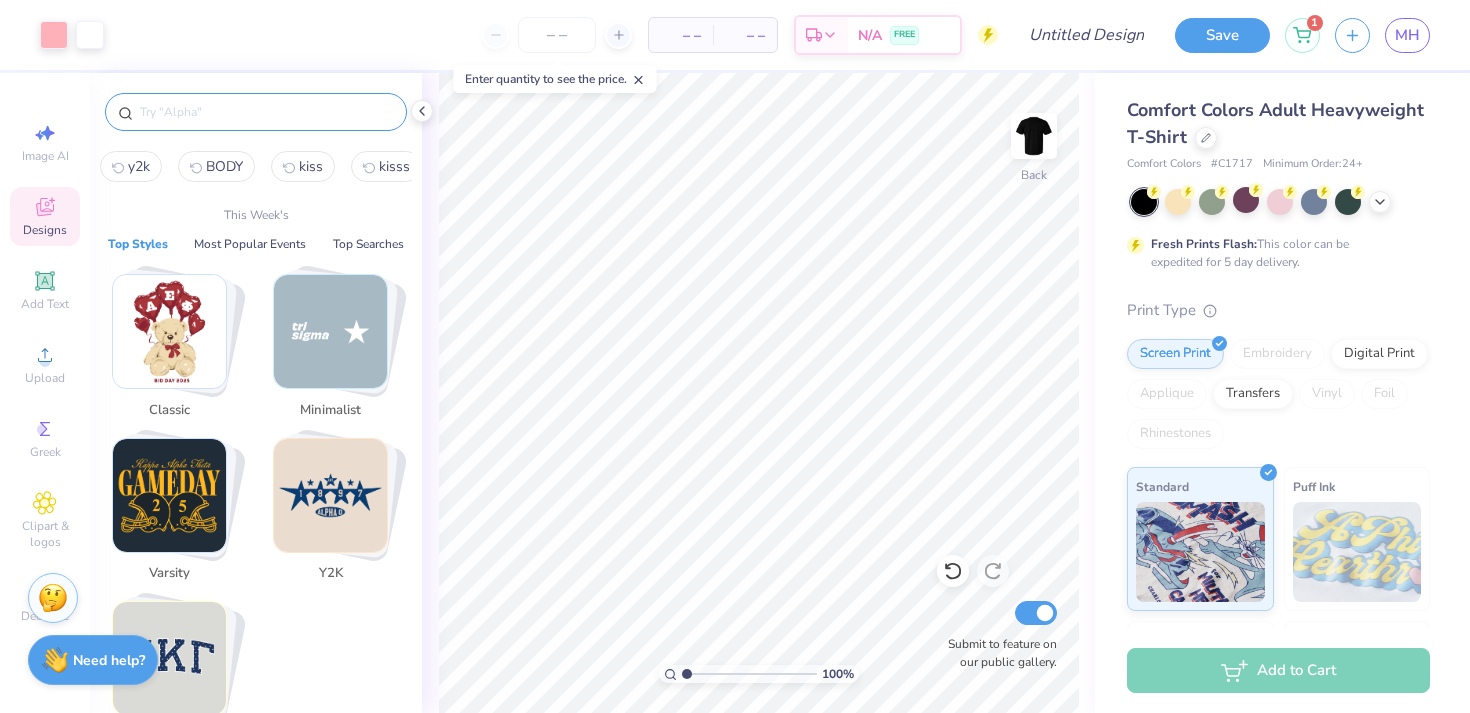 click at bounding box center [266, 112] 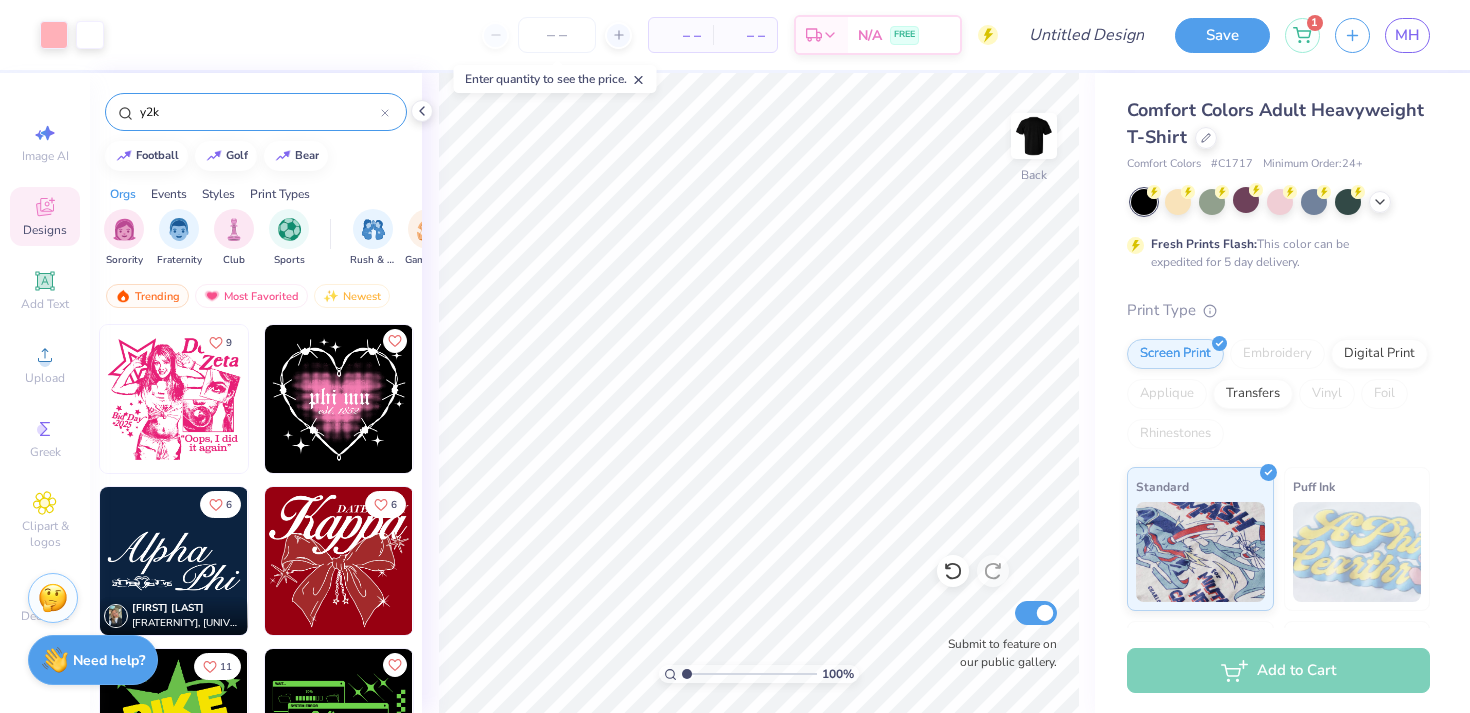 scroll, scrollTop: 4378, scrollLeft: 0, axis: vertical 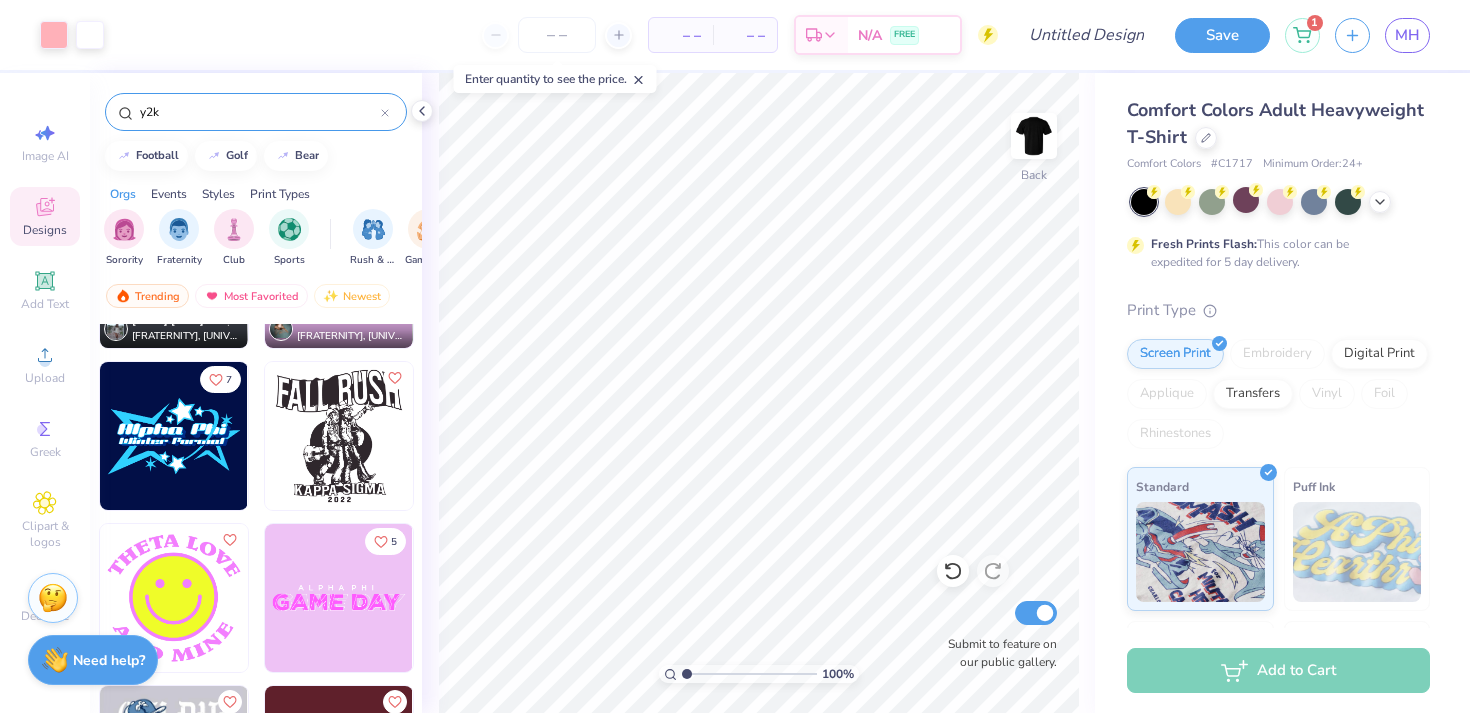 click on "y2k" at bounding box center (259, 112) 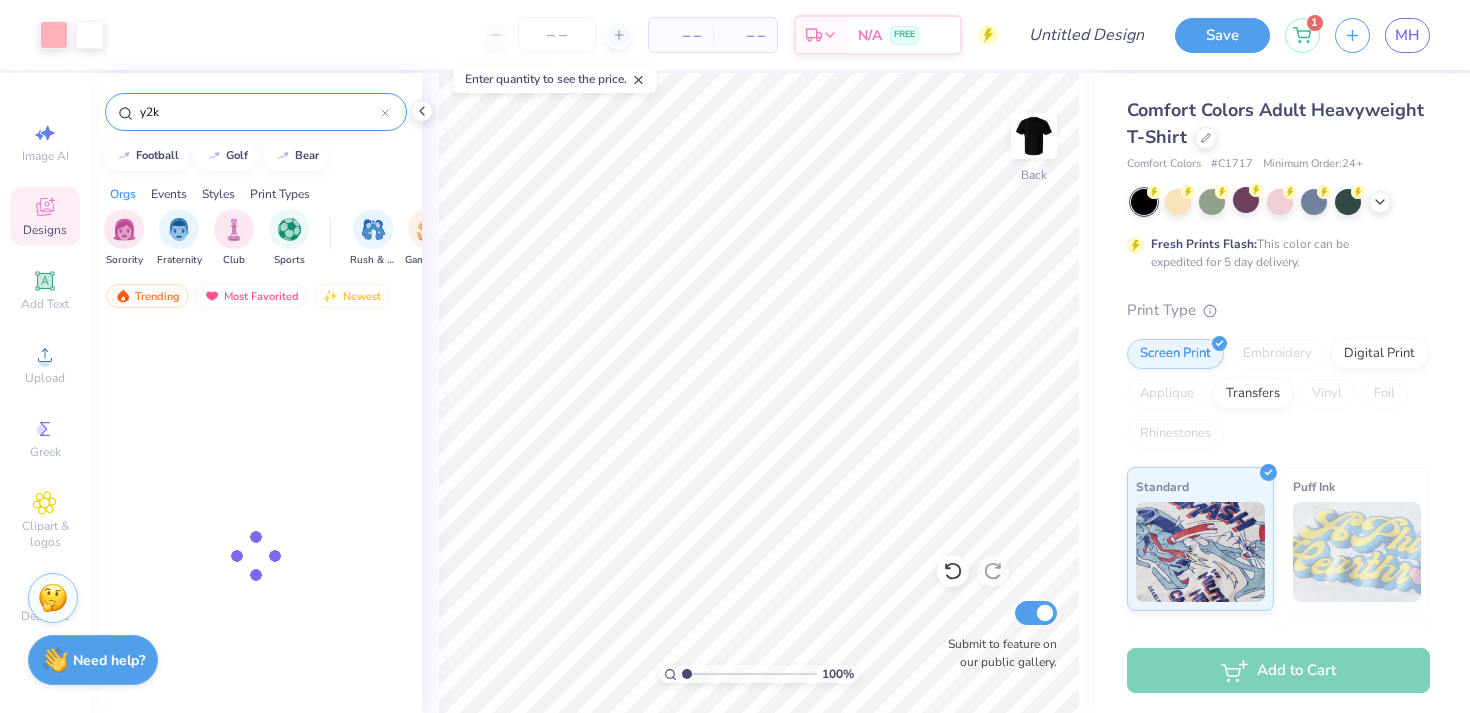 click on "y2k" at bounding box center (259, 112) 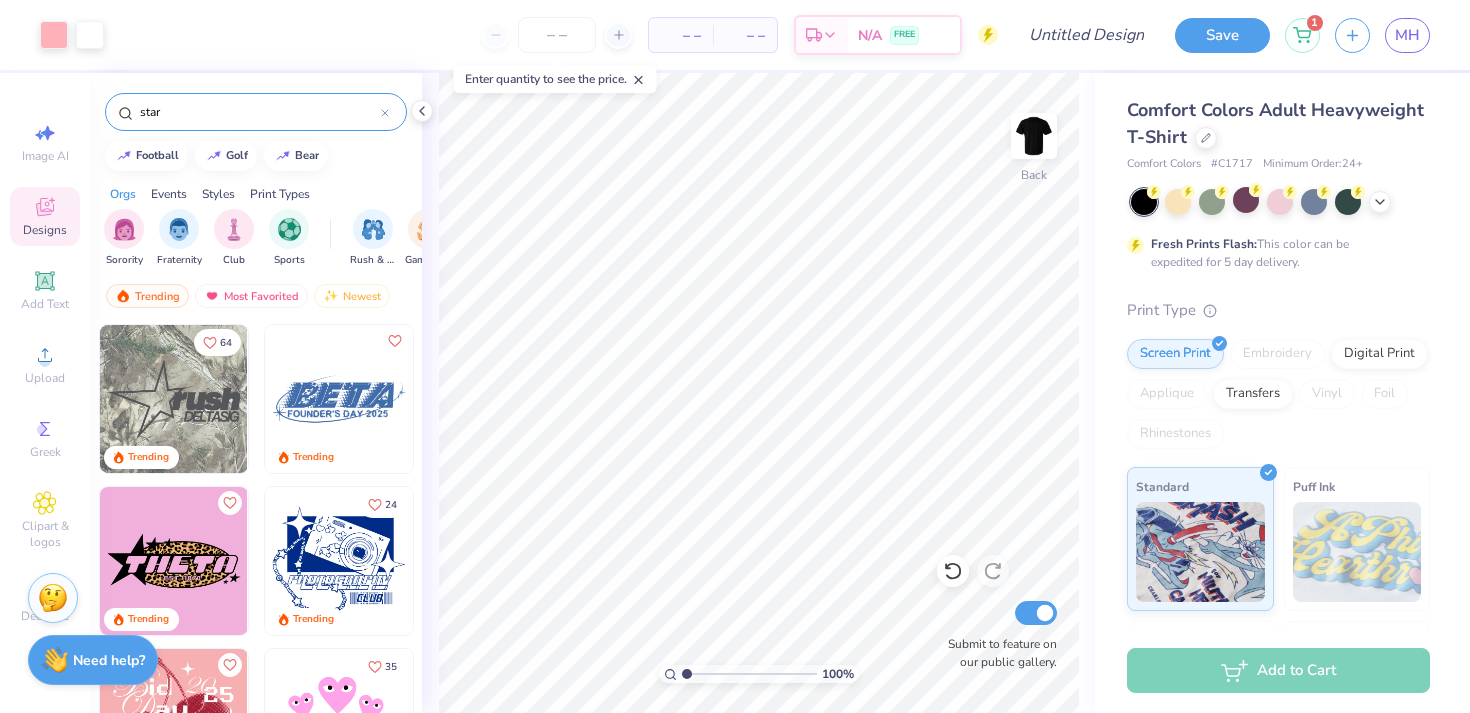 type on "star" 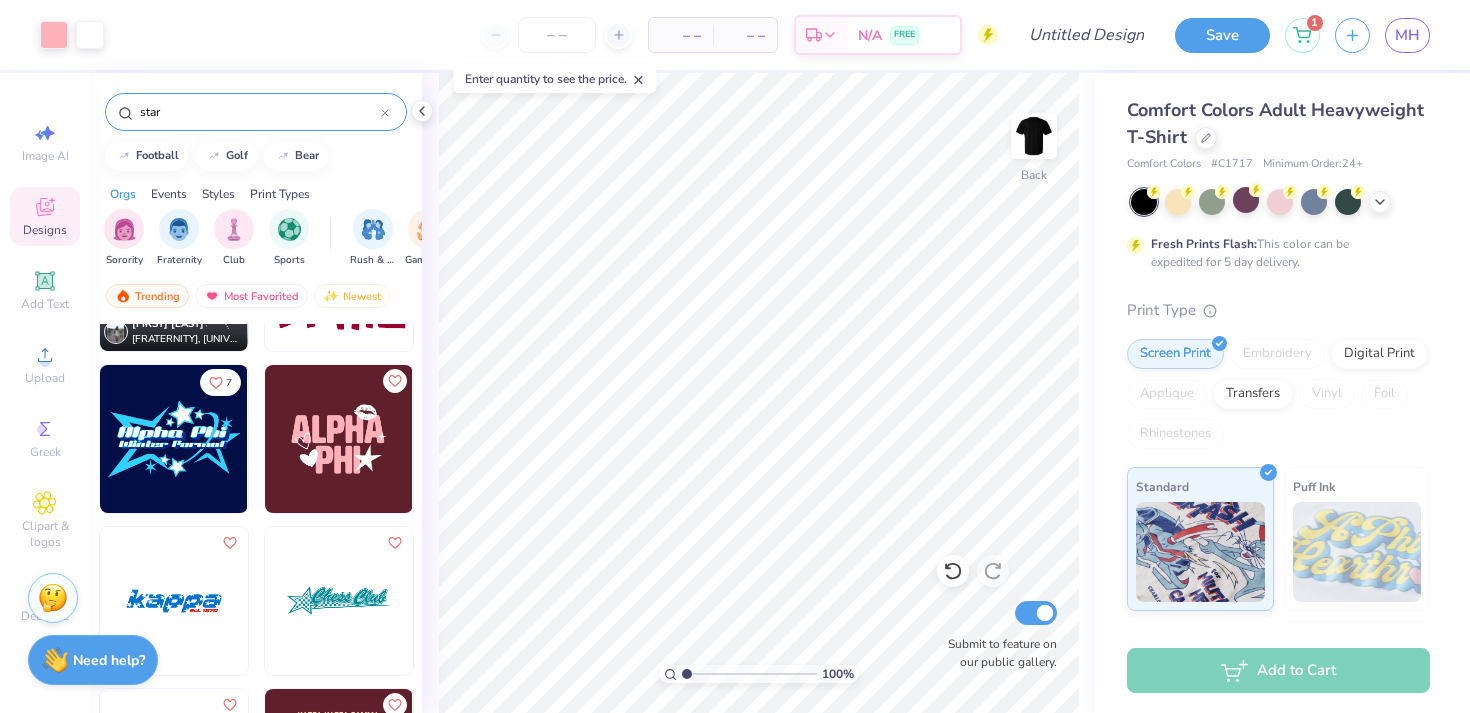 scroll, scrollTop: 5006, scrollLeft: 0, axis: vertical 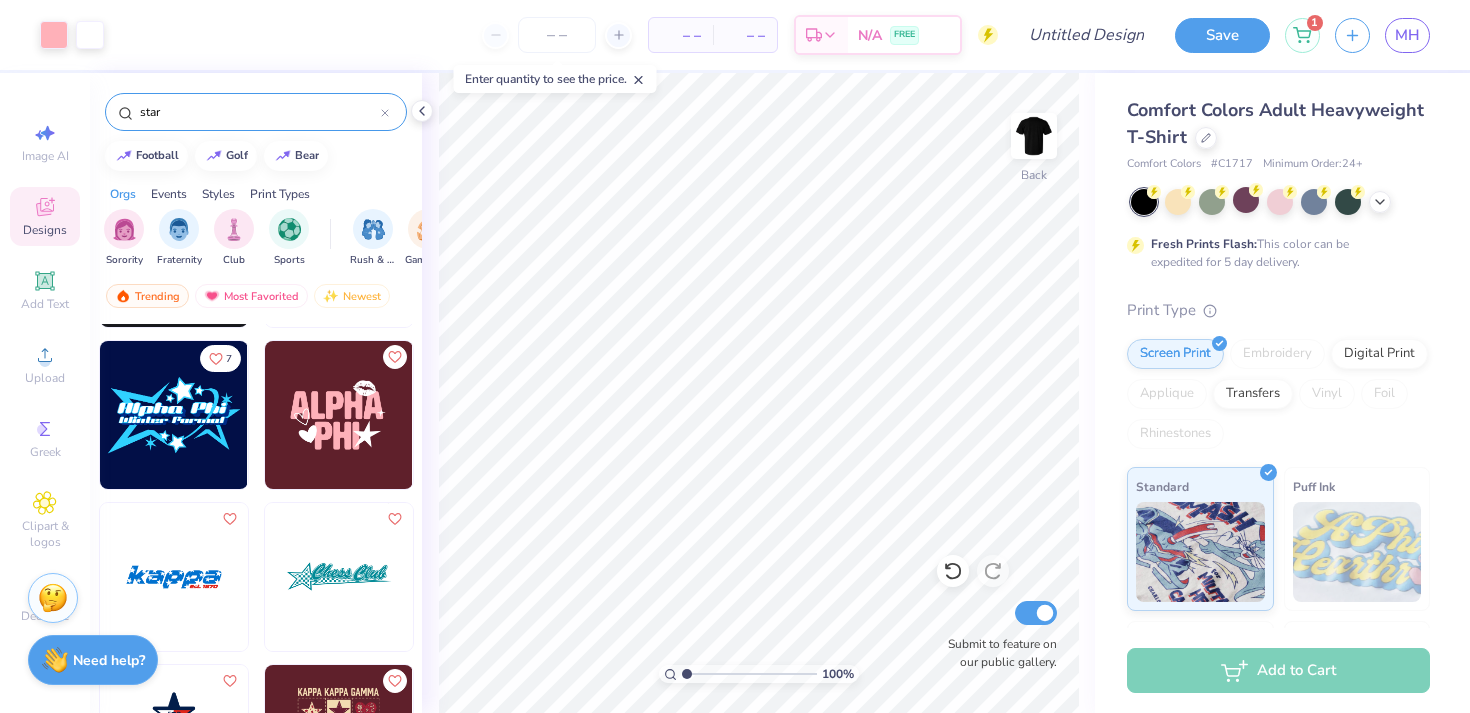 click at bounding box center [190, 415] 